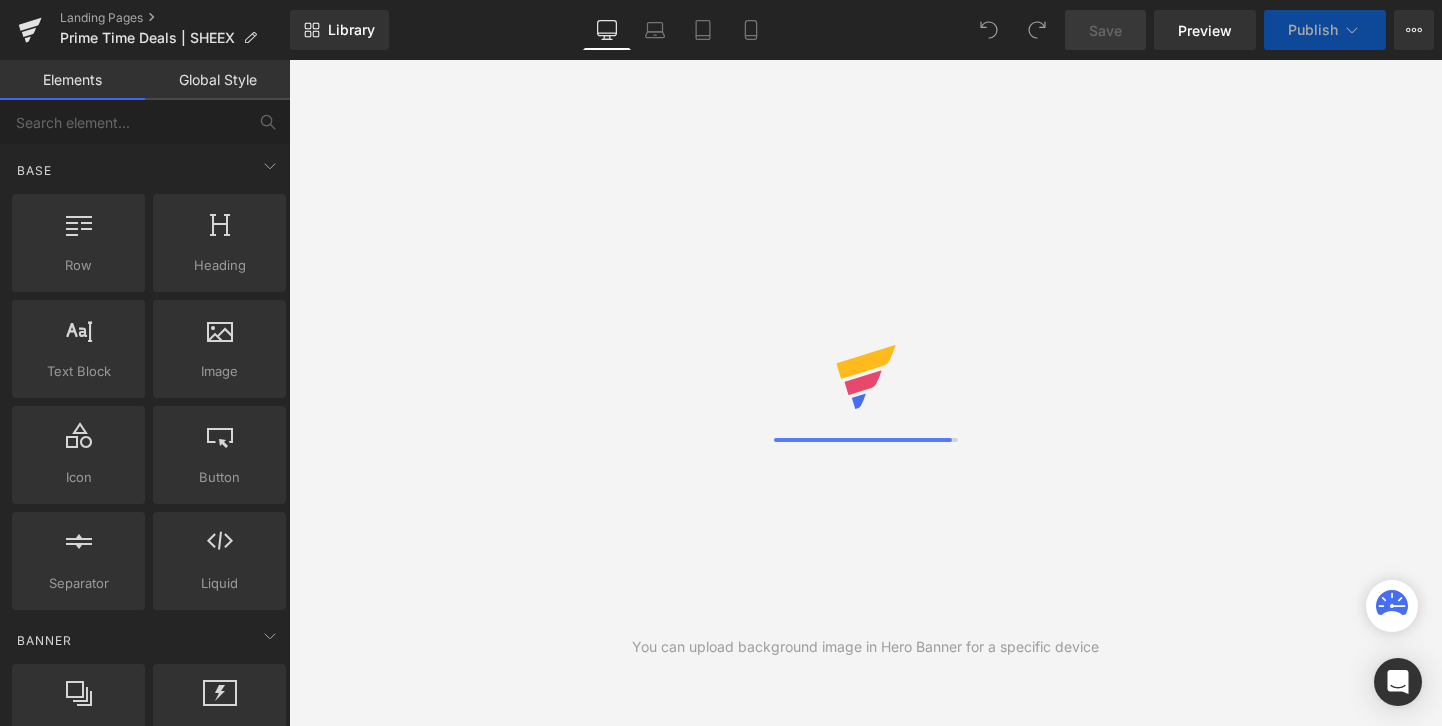 scroll, scrollTop: 0, scrollLeft: 0, axis: both 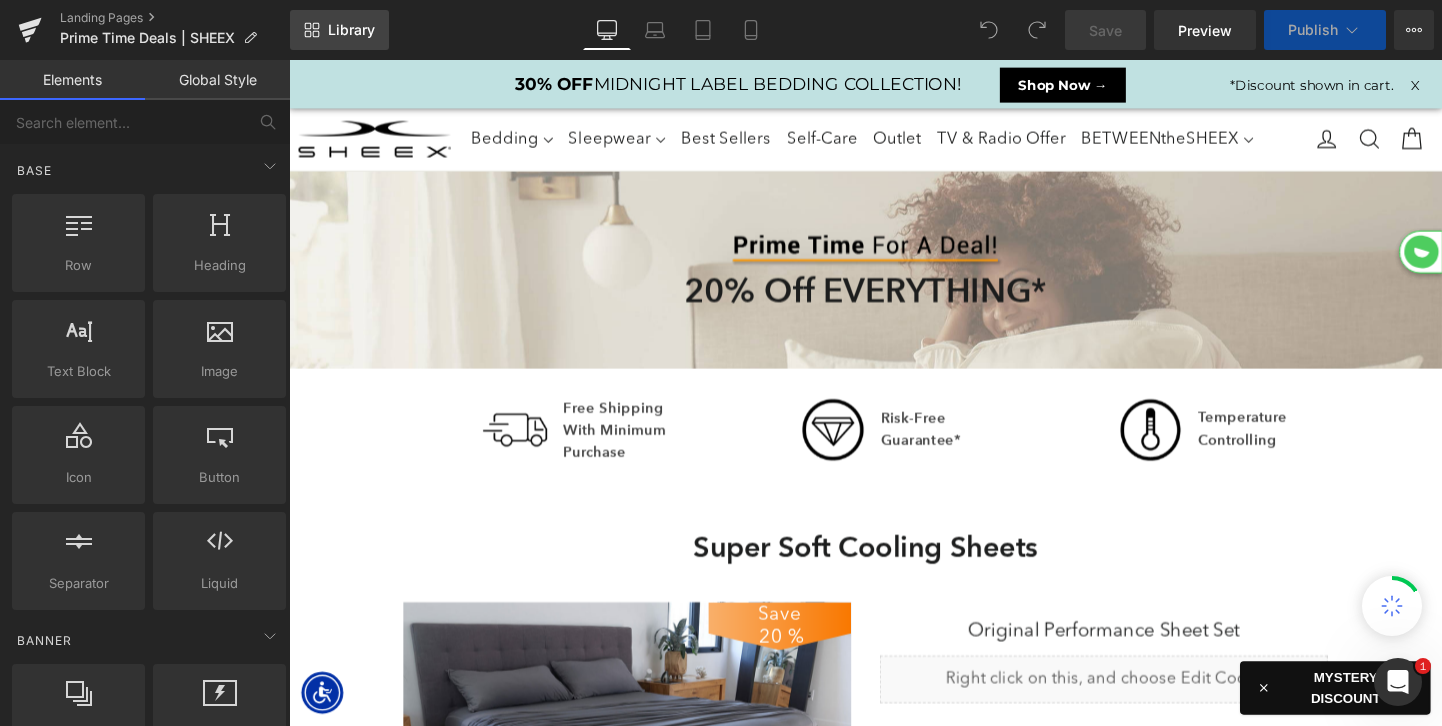 click on "Library" at bounding box center (351, 30) 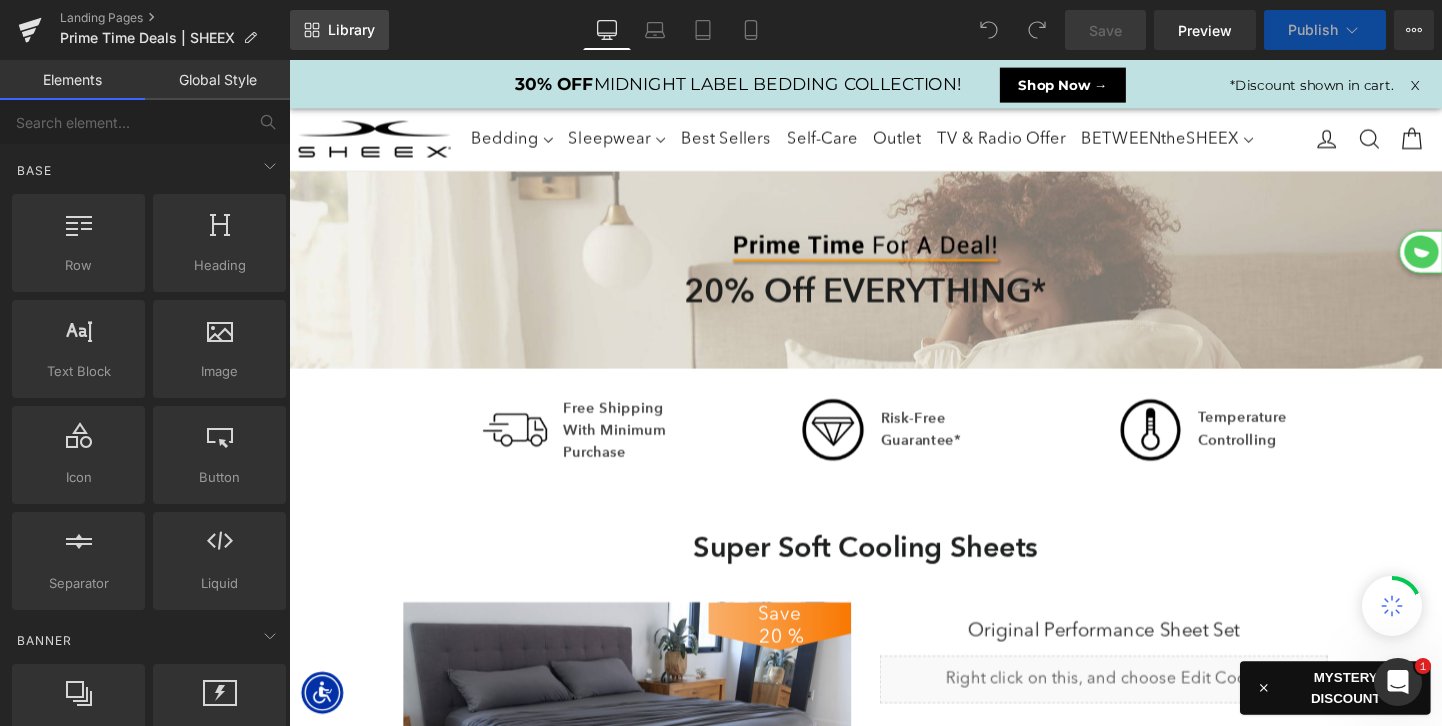 scroll, scrollTop: 10, scrollLeft: 10, axis: both 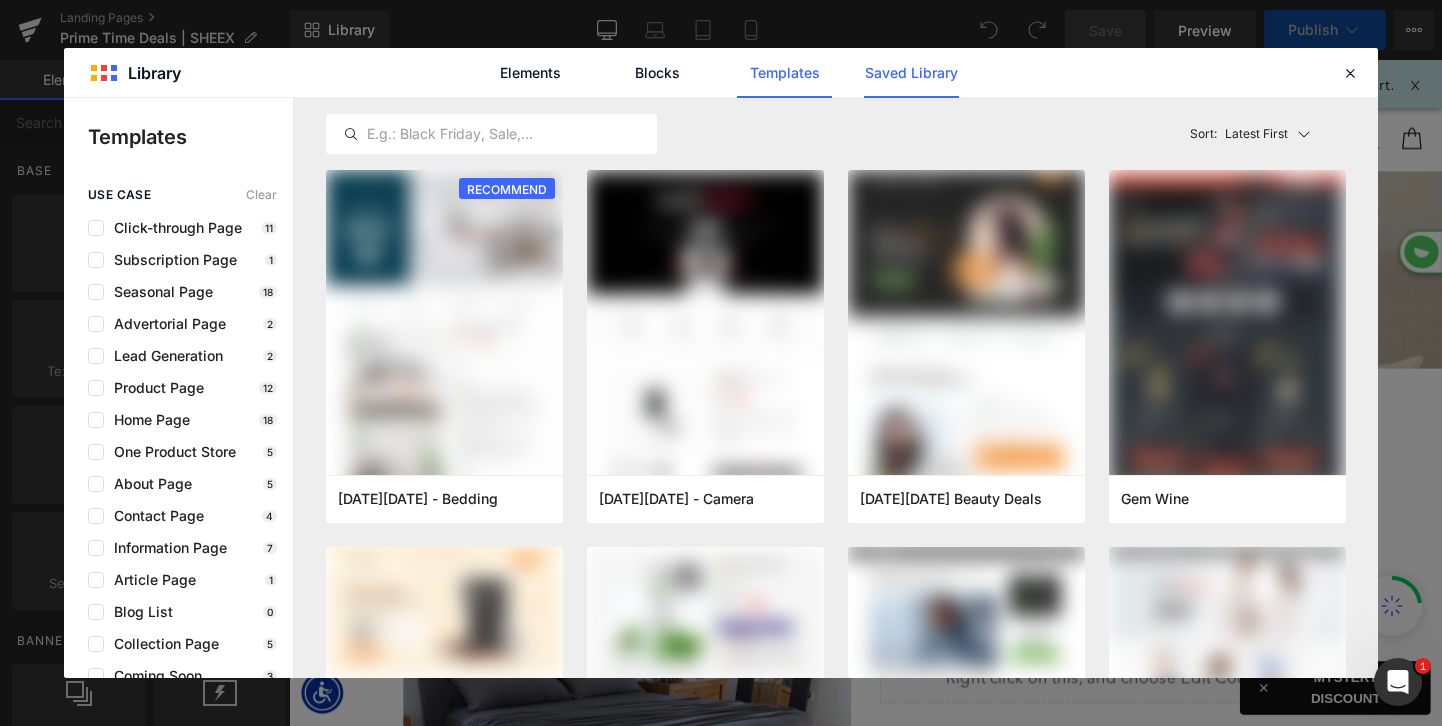 click on "Saved Library" 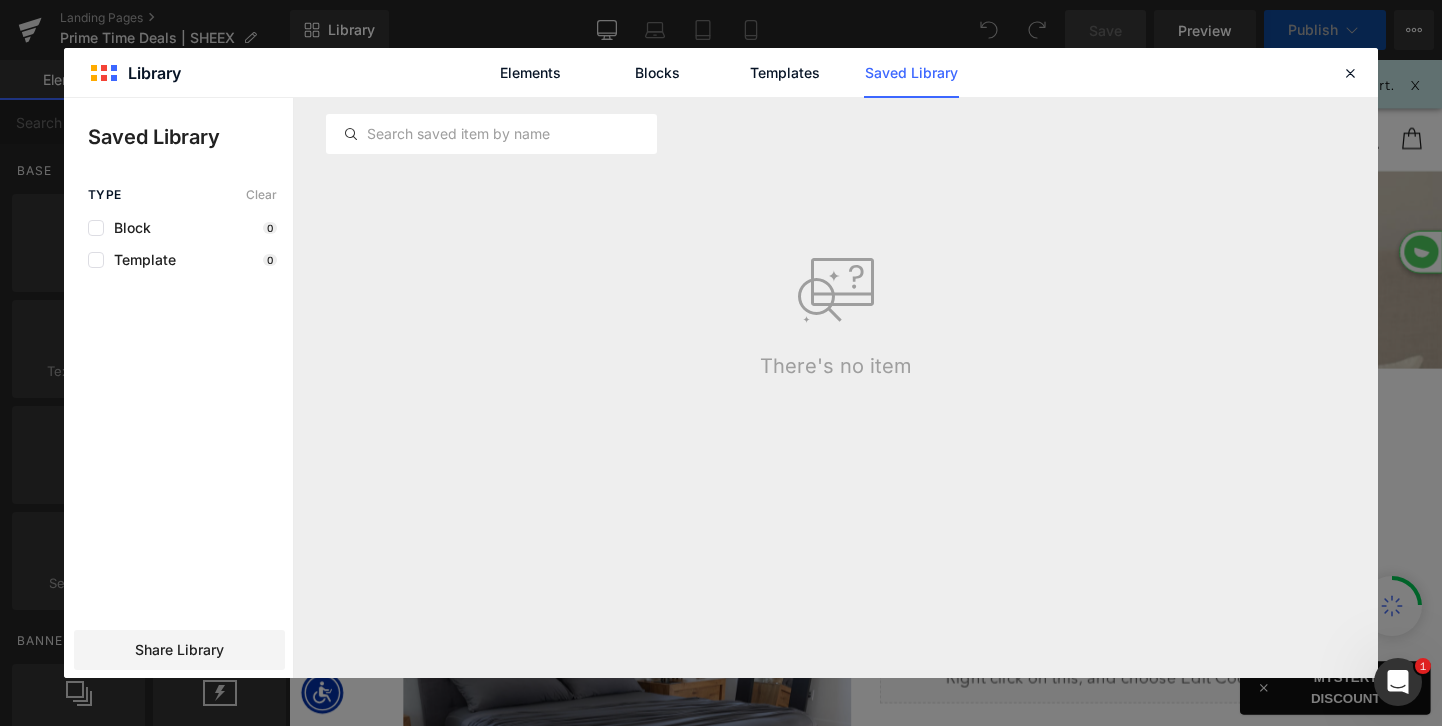 scroll, scrollTop: 10, scrollLeft: 10, axis: both 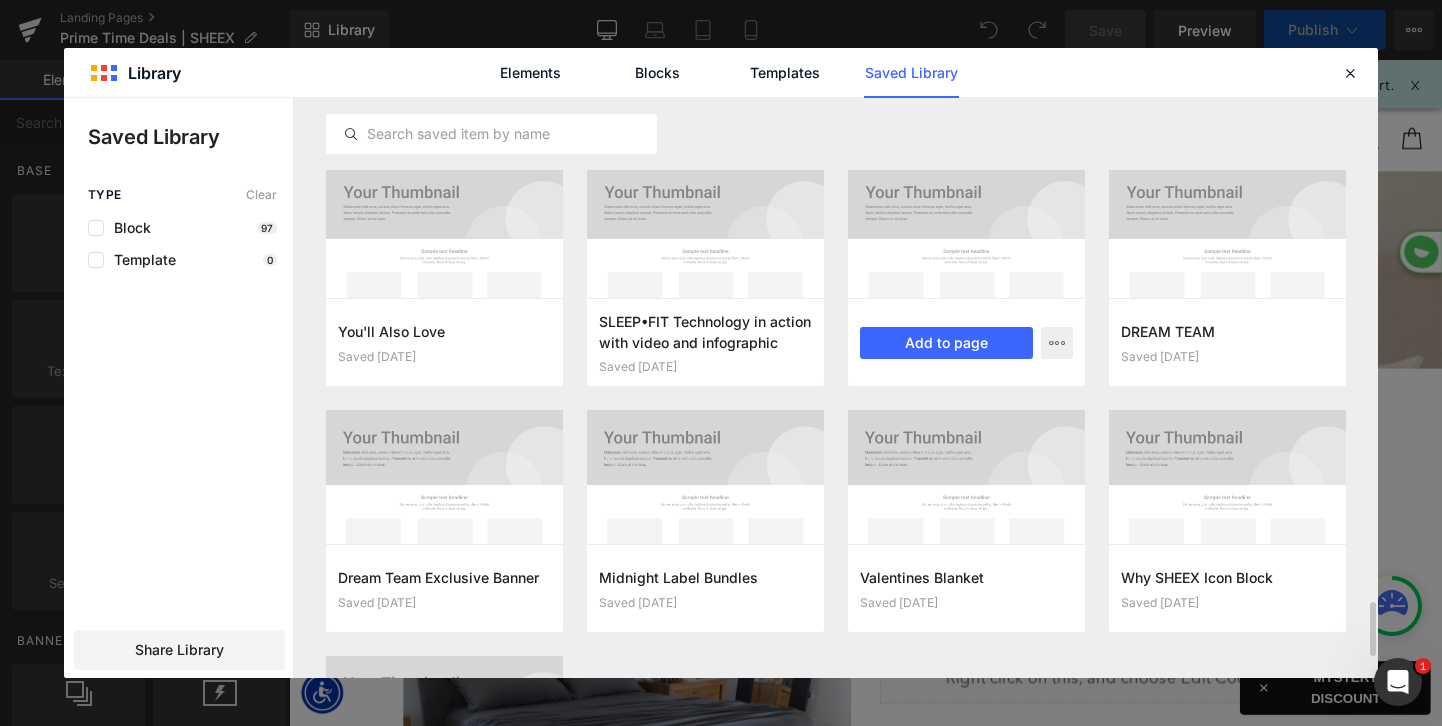 select on "M" 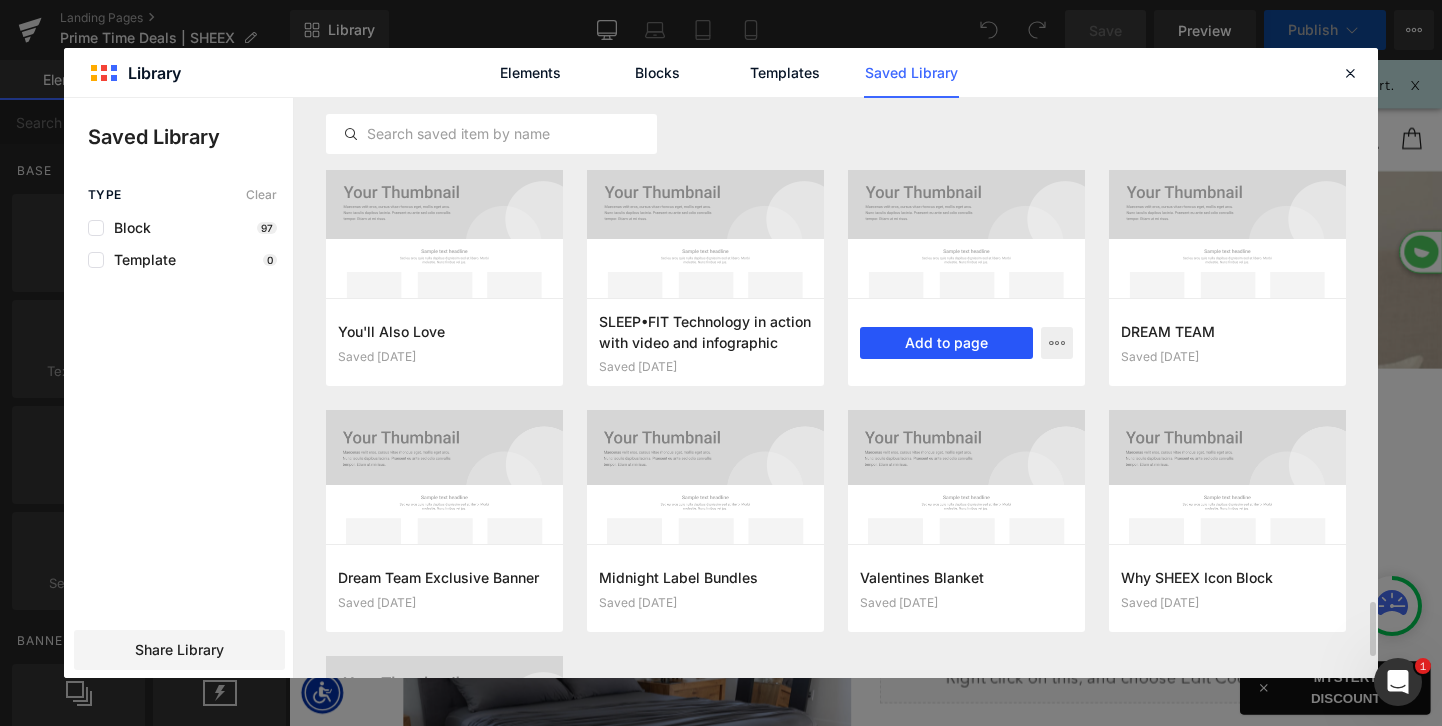 click on "Add to page" at bounding box center (946, 343) 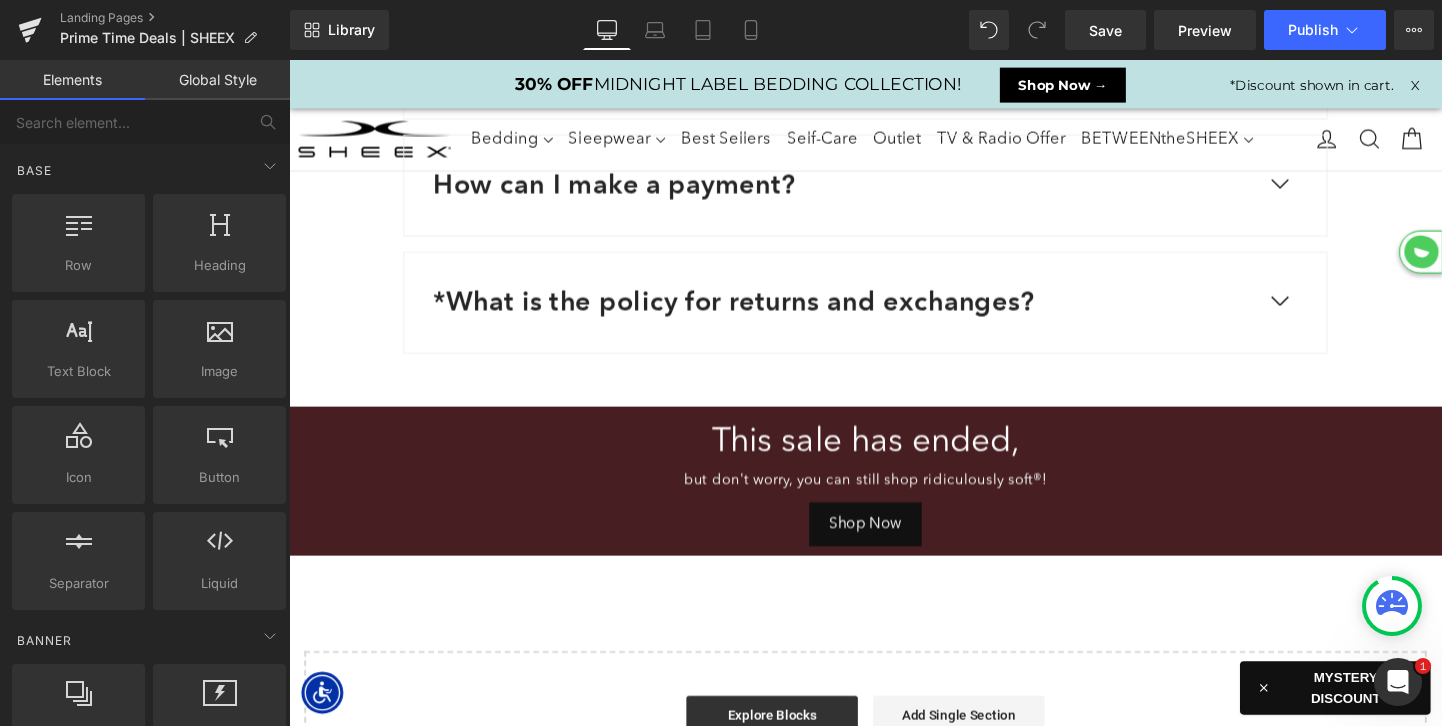 drag, startPoint x: 301, startPoint y: 413, endPoint x: 451, endPoint y: 14, distance: 426.264 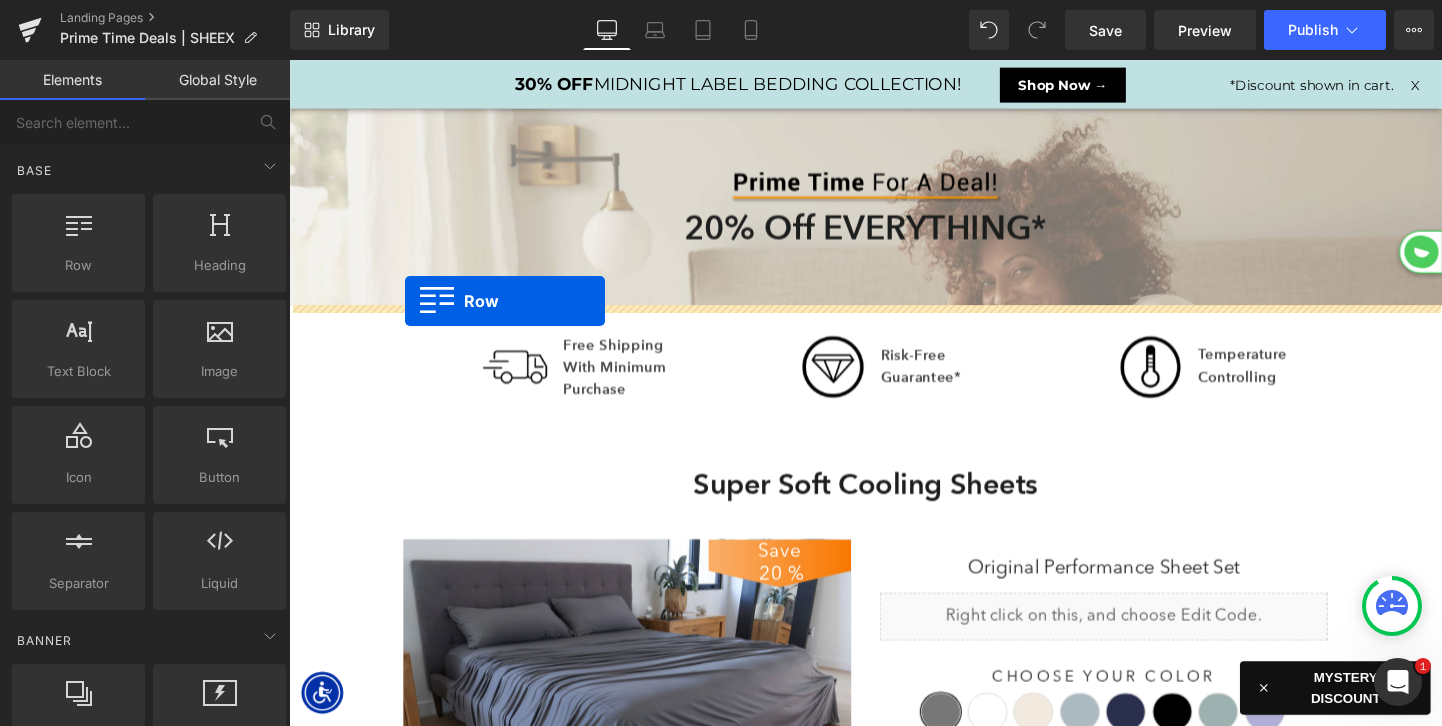 click at bounding box center [894, 406] 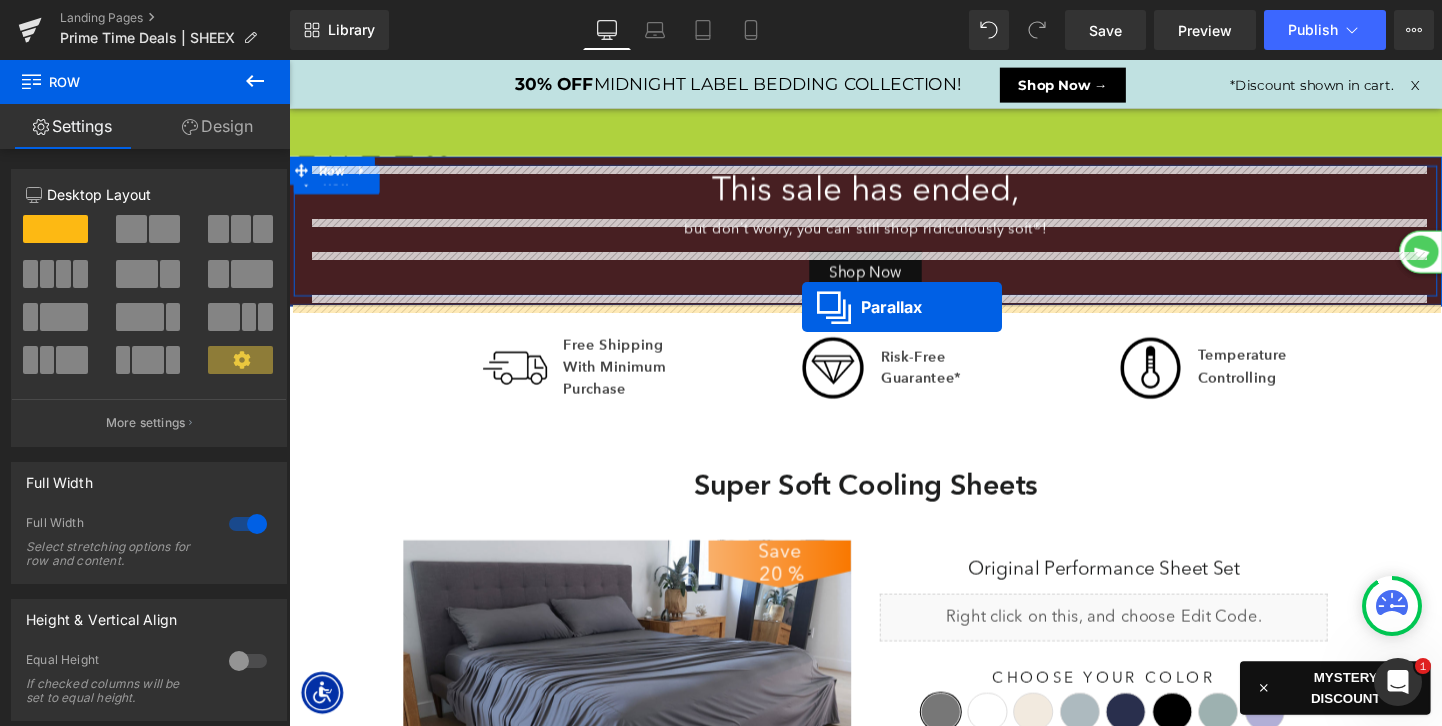 drag, startPoint x: 852, startPoint y: 122, endPoint x: 827, endPoint y: 319, distance: 198.57996 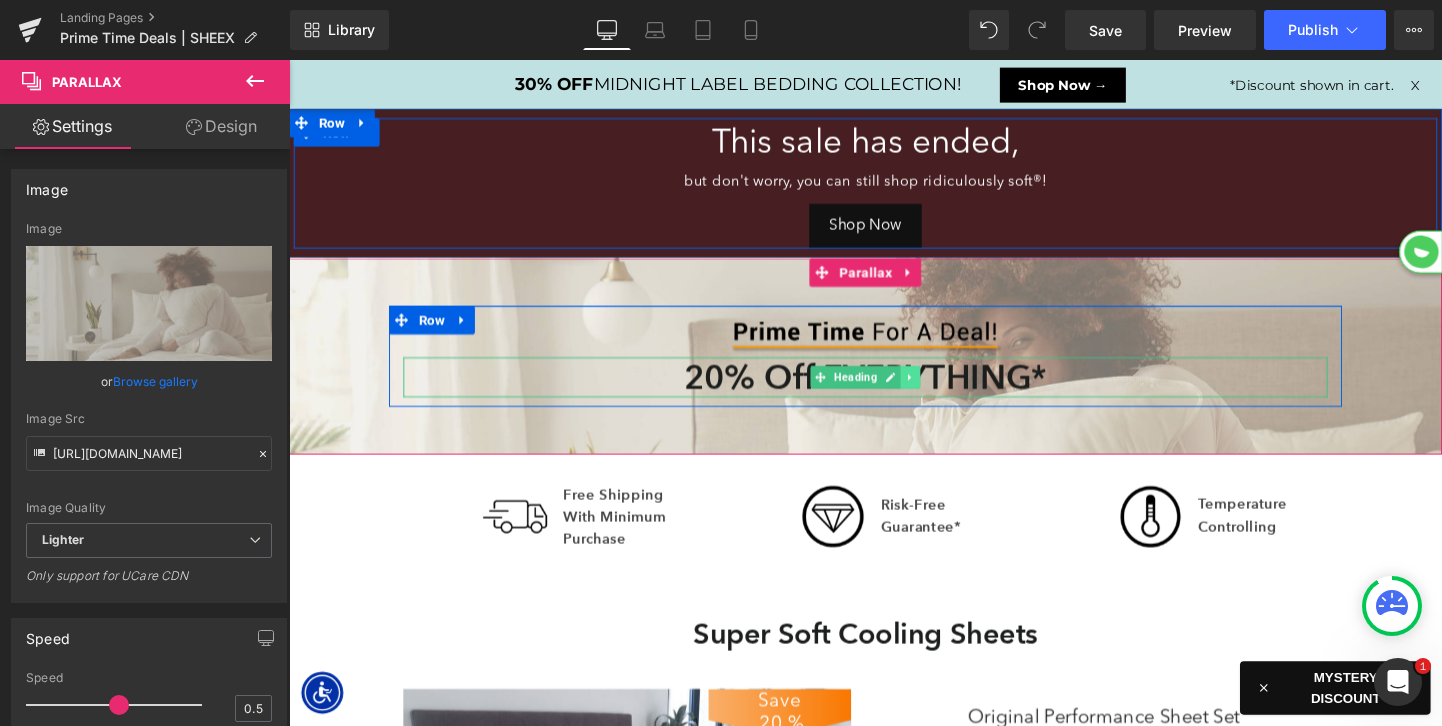 click at bounding box center (941, 393) 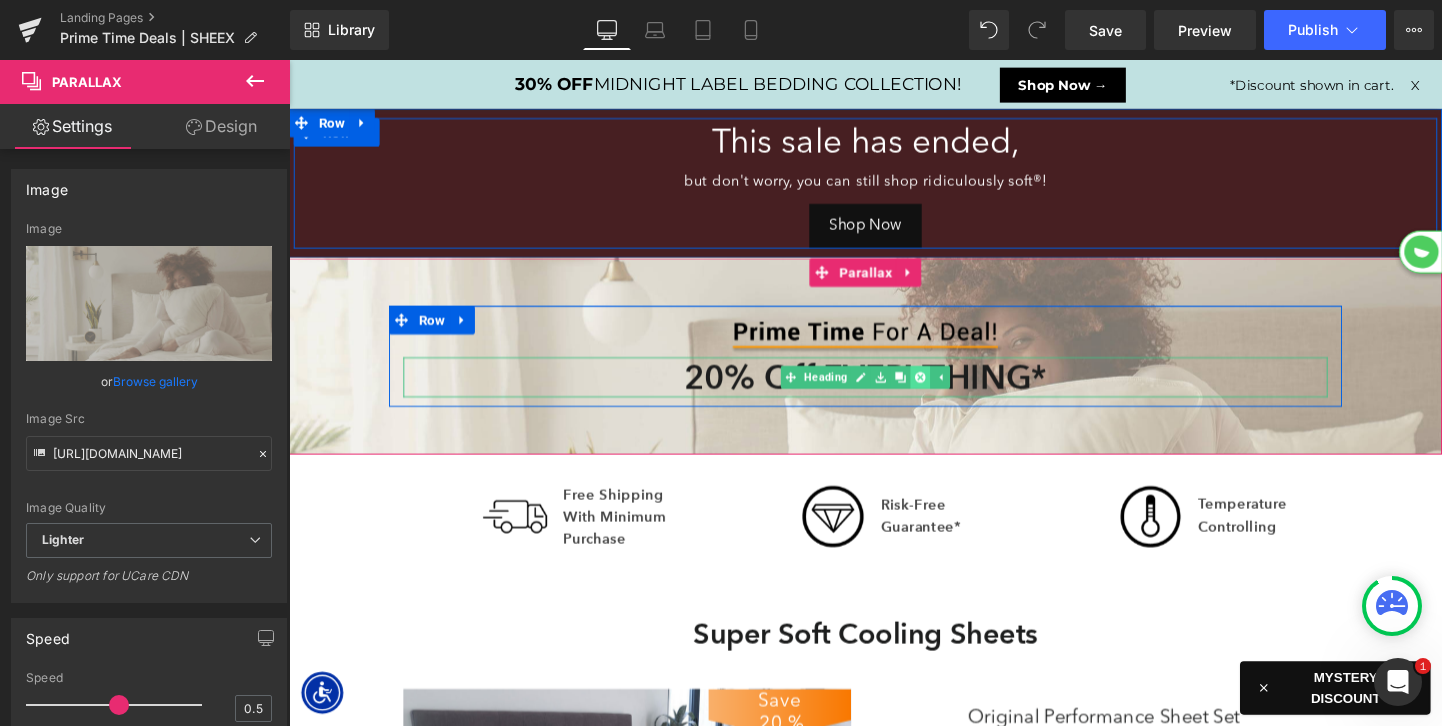 click 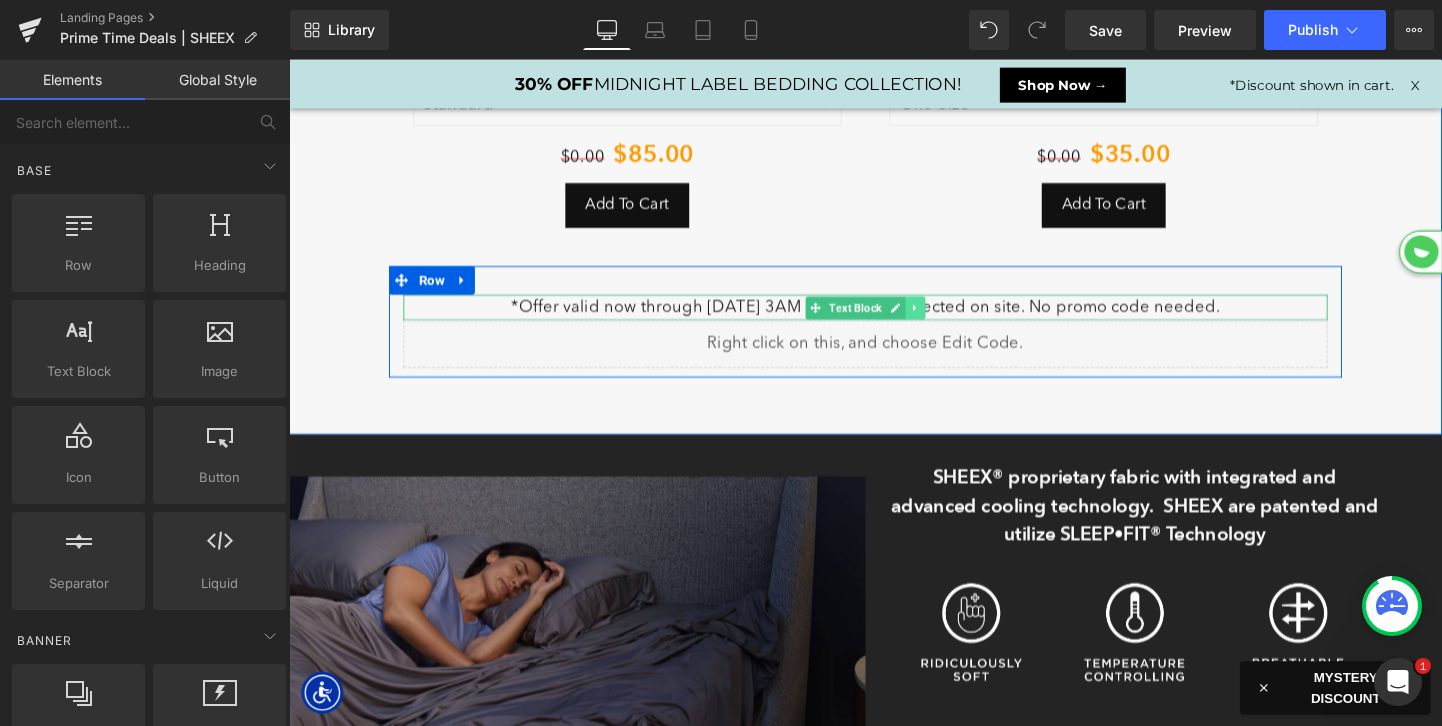 click 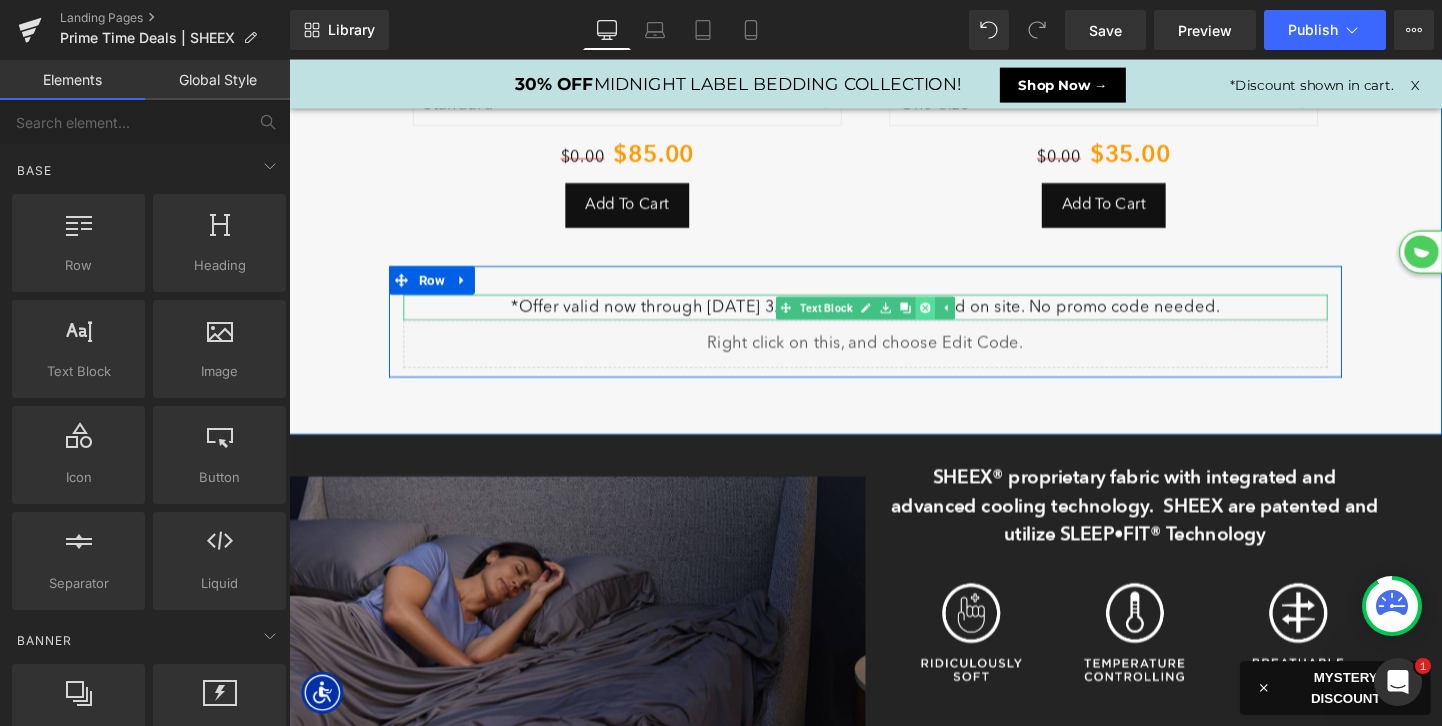 click 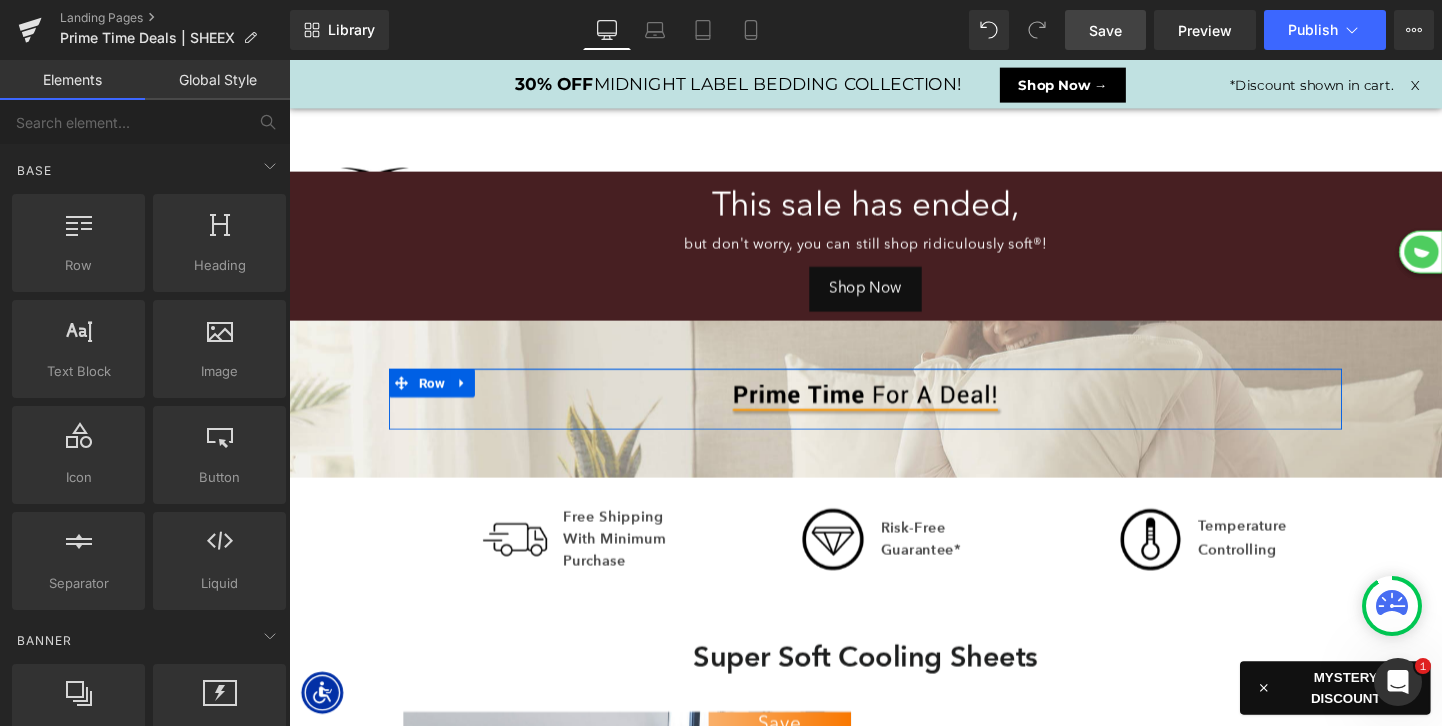 click on "Save" at bounding box center [1105, 30] 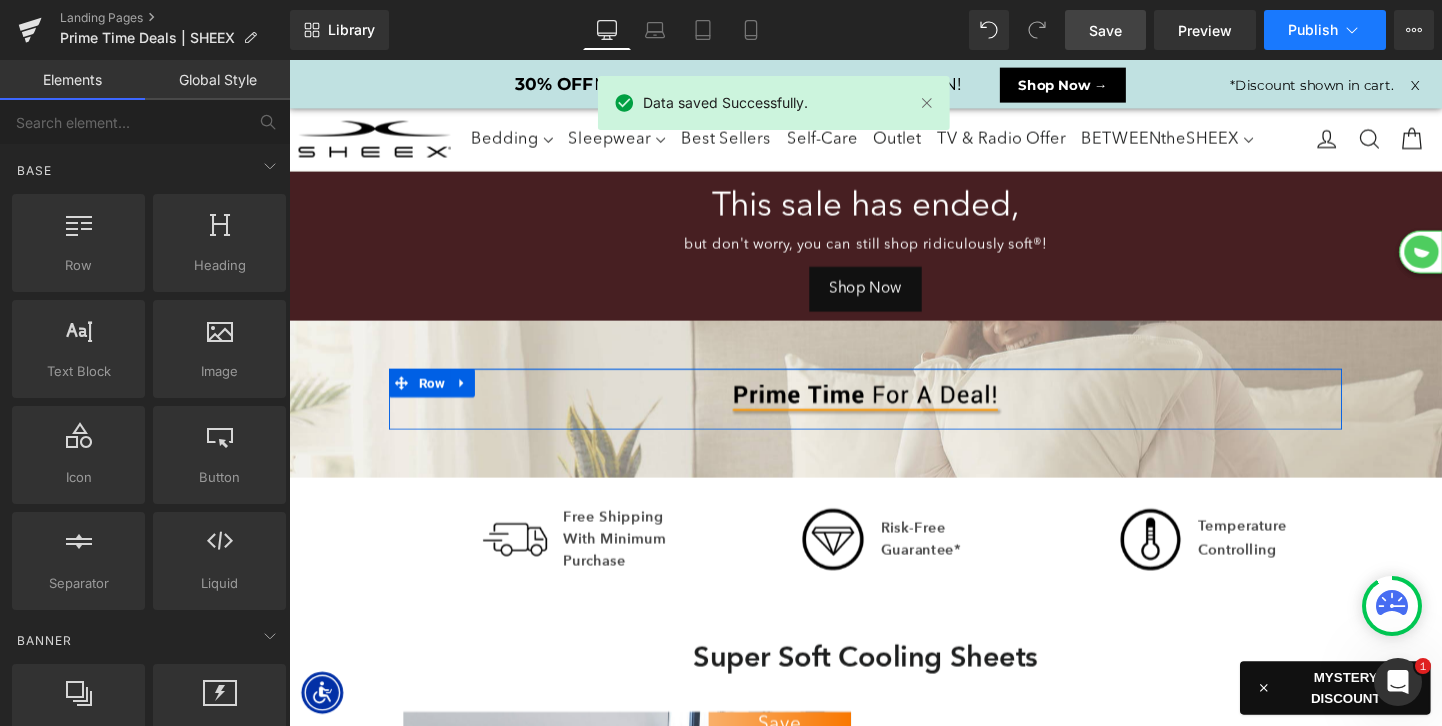 click on "Publish" at bounding box center (1325, 30) 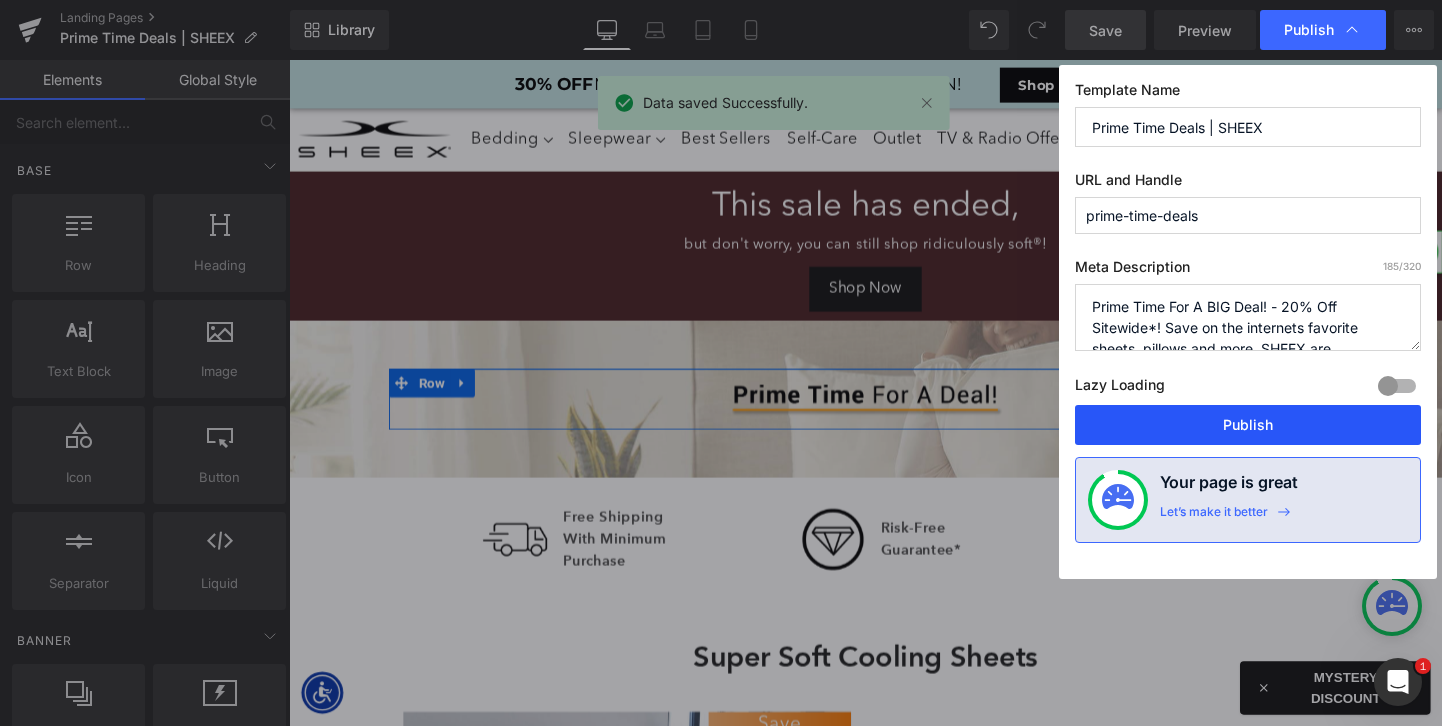 click on "Publish" at bounding box center [1248, 425] 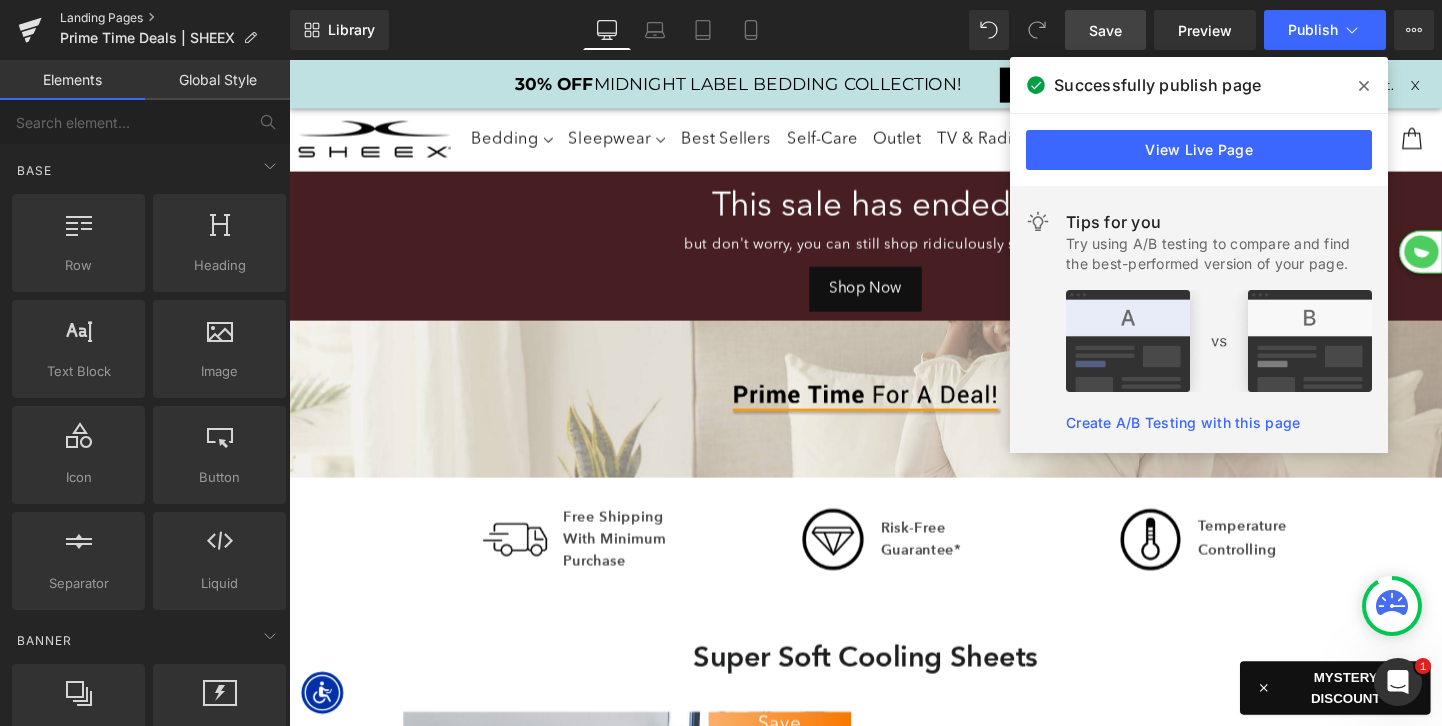 click on "Landing Pages" at bounding box center [175, 18] 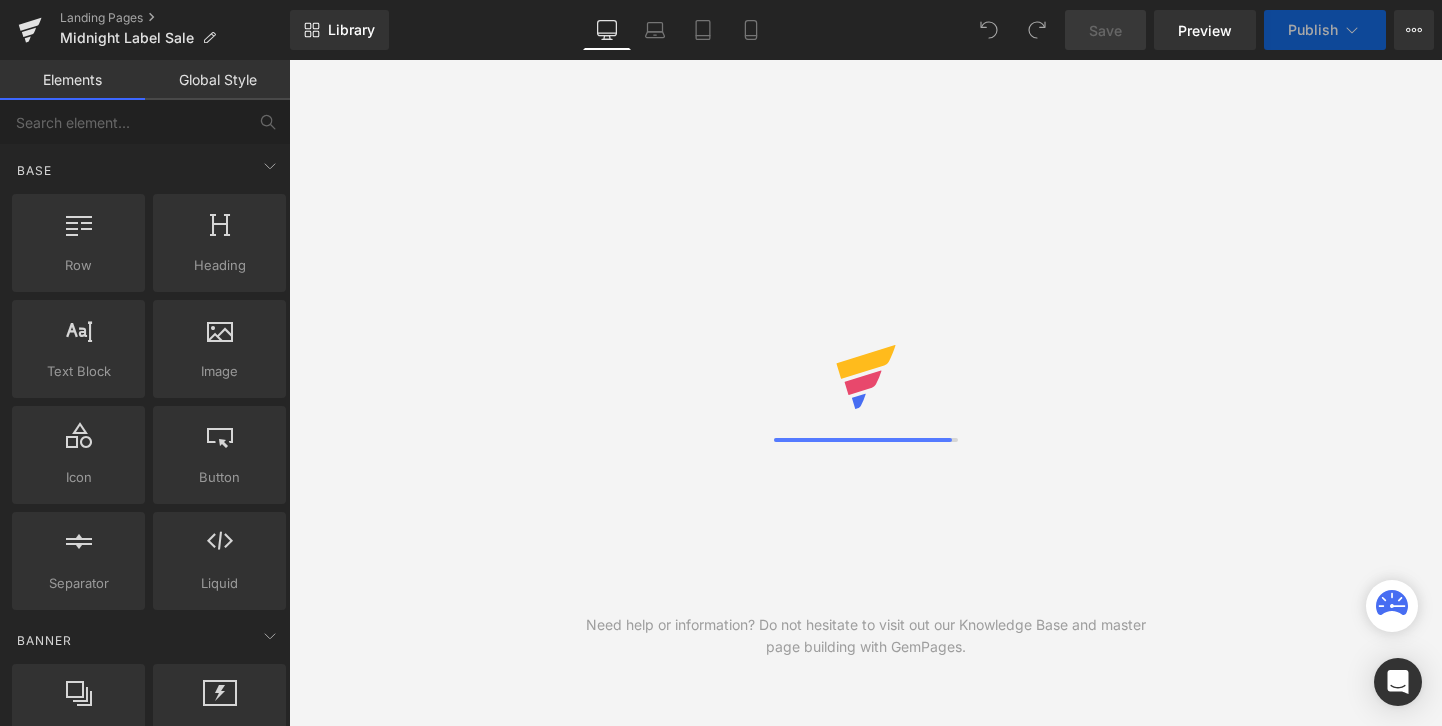 scroll, scrollTop: 0, scrollLeft: 0, axis: both 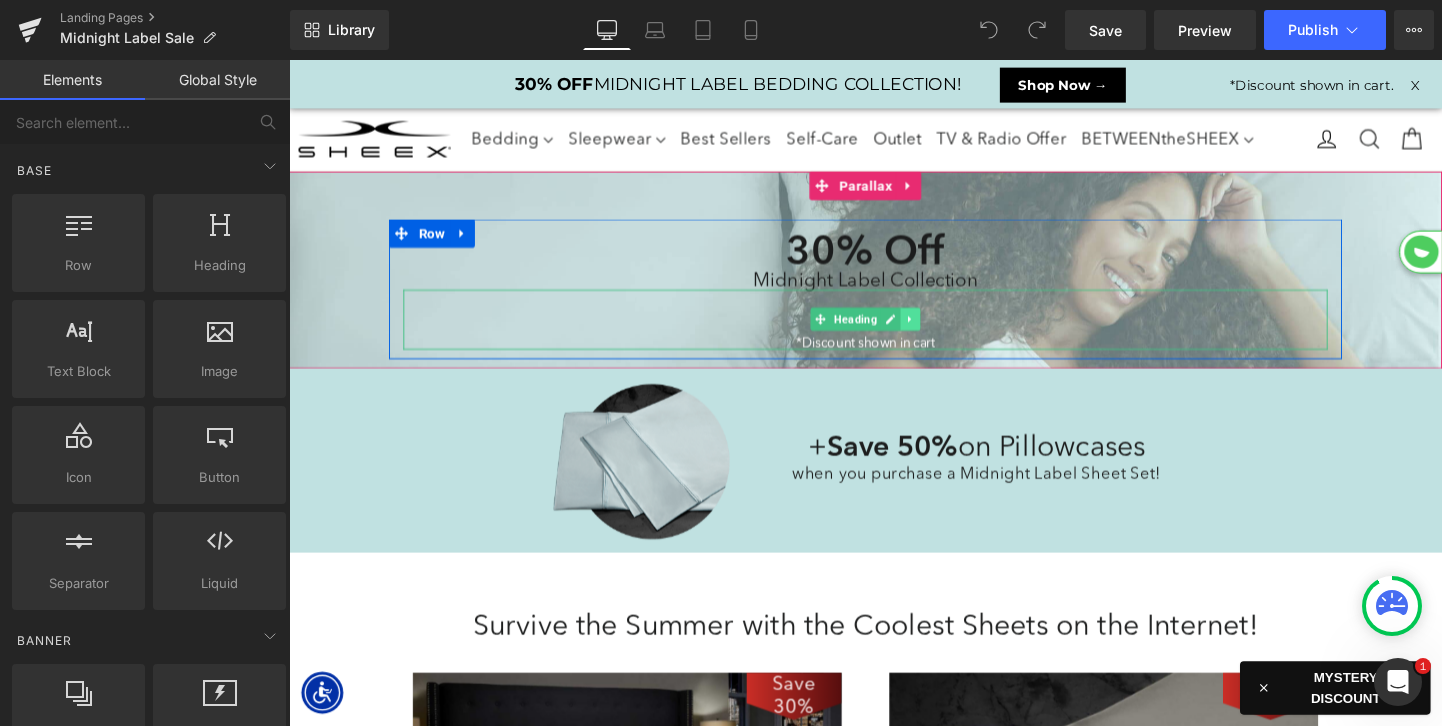 click at bounding box center (941, 332) 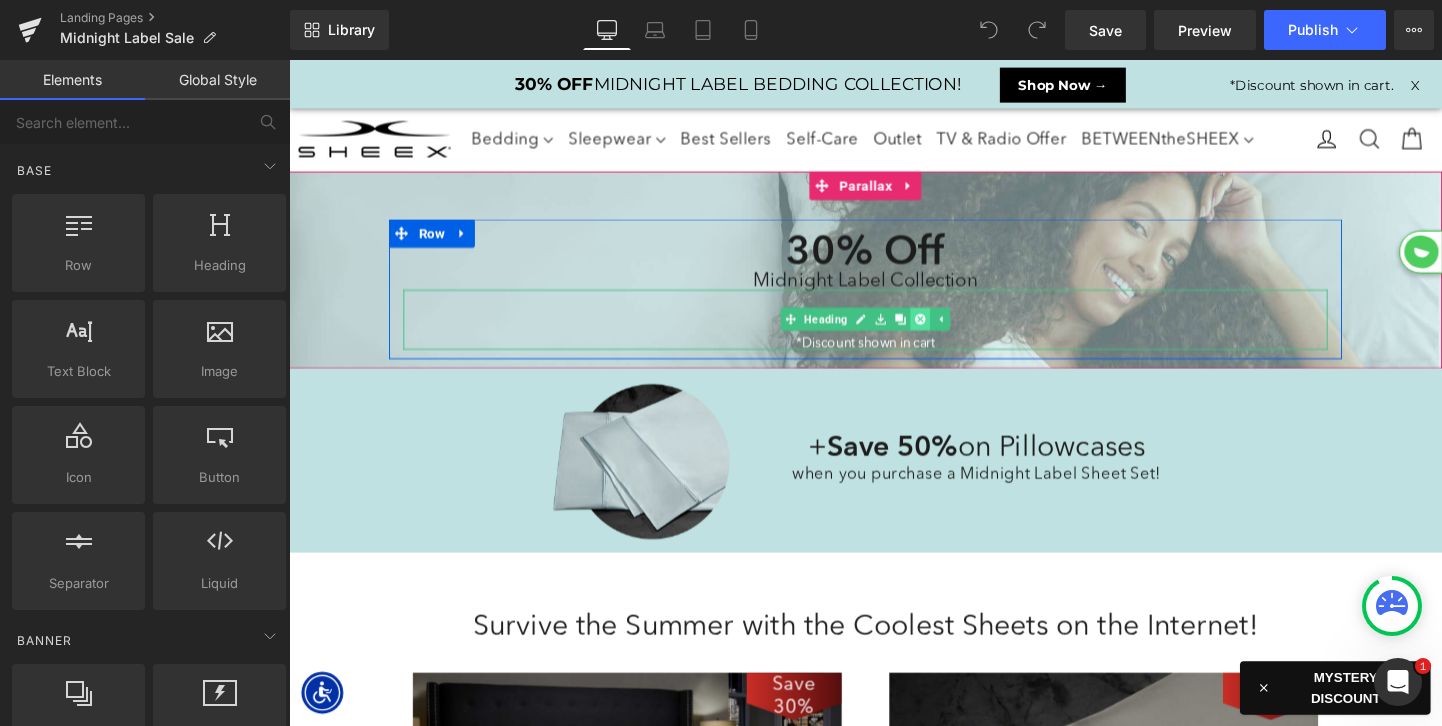 click 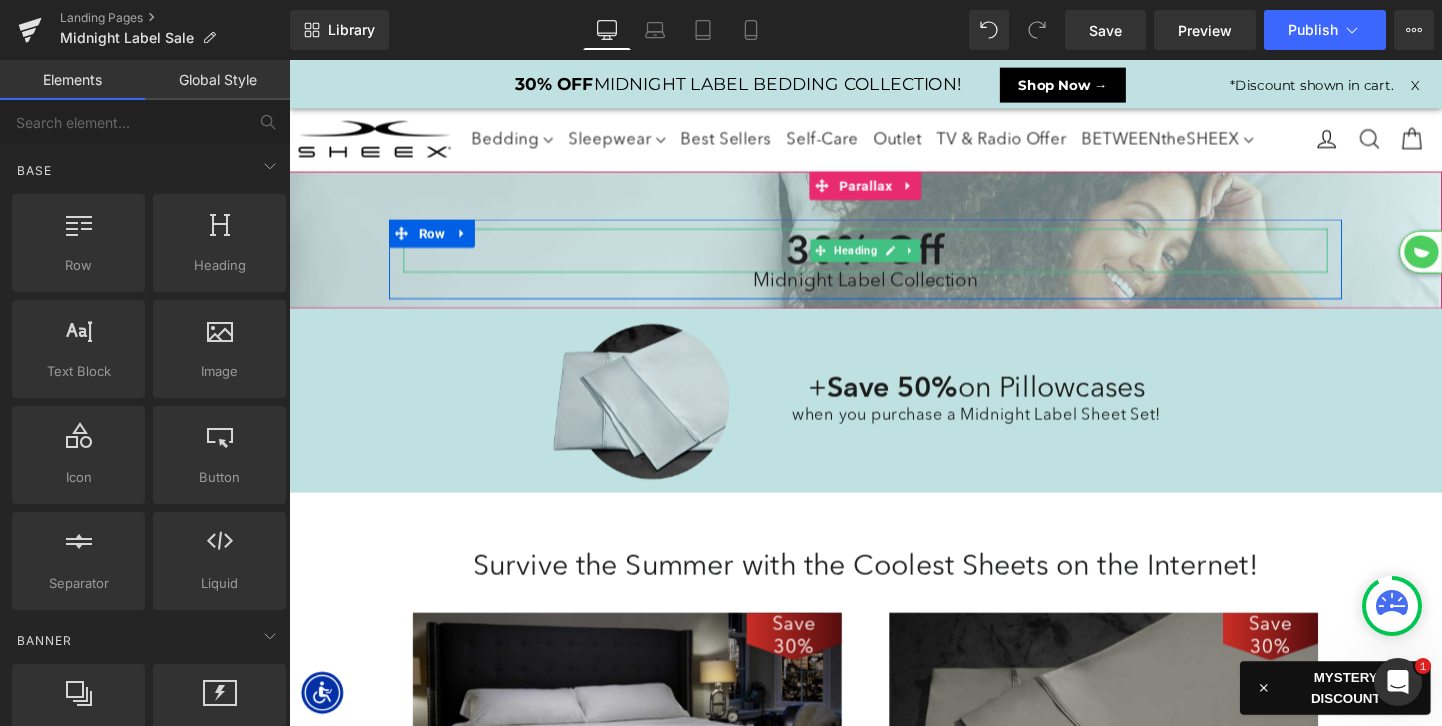 scroll, scrollTop: 3427, scrollLeft: 1210, axis: both 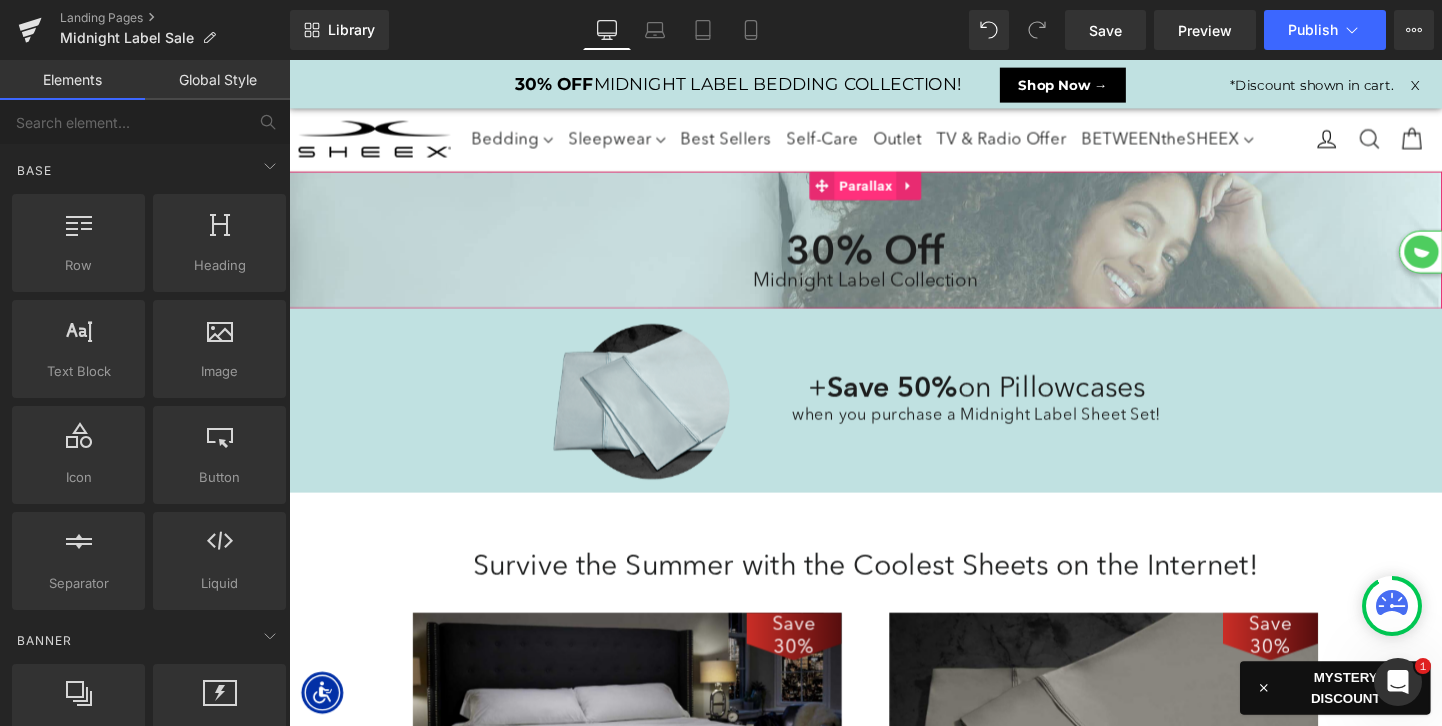 click on "Parallax" at bounding box center [893, 192] 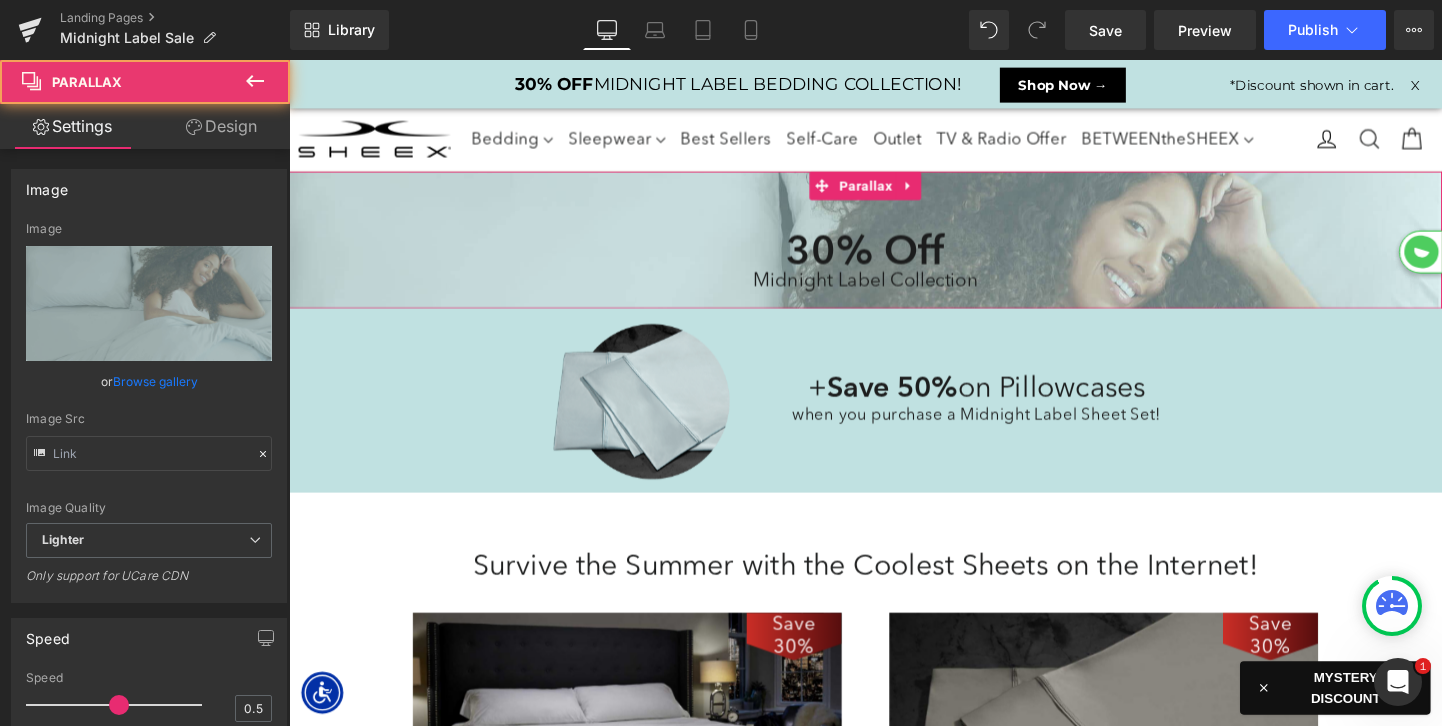 type on "[URL][DOMAIN_NAME]" 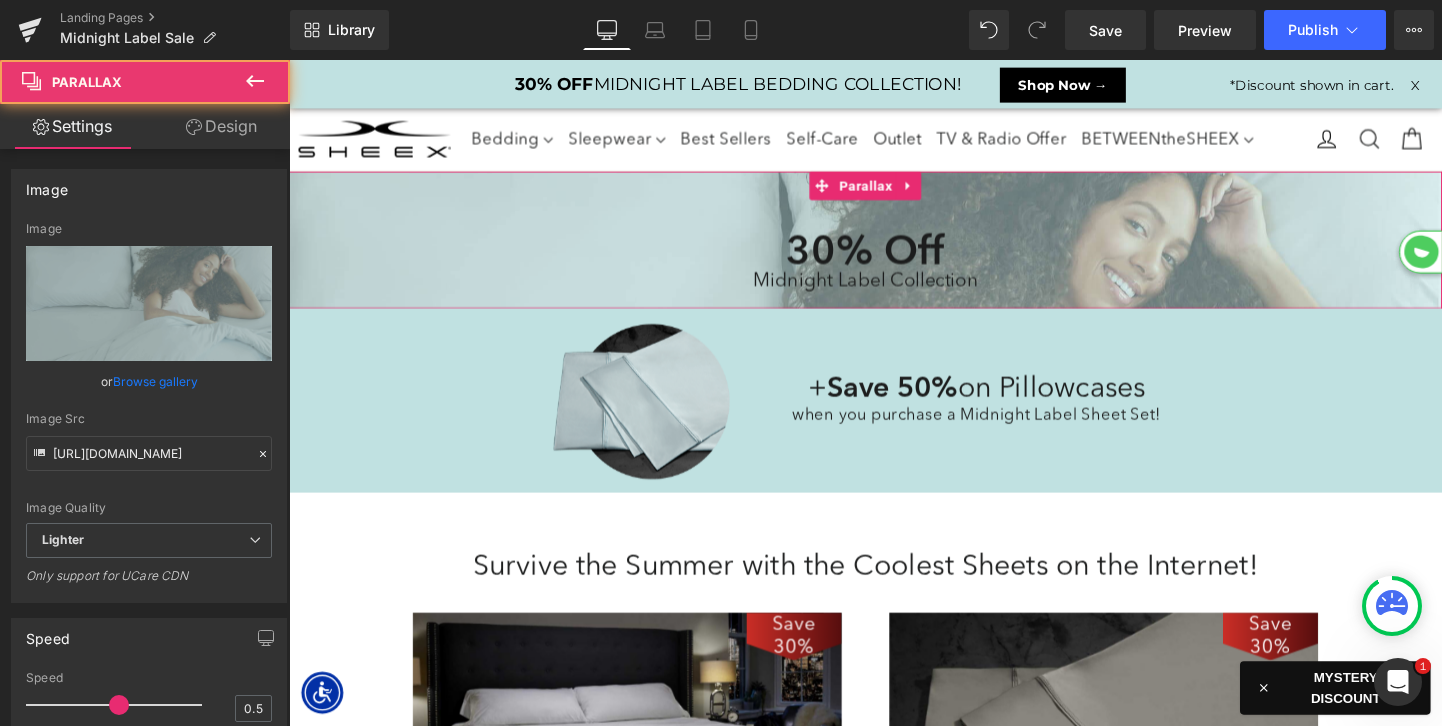 click on "Design" at bounding box center [221, 126] 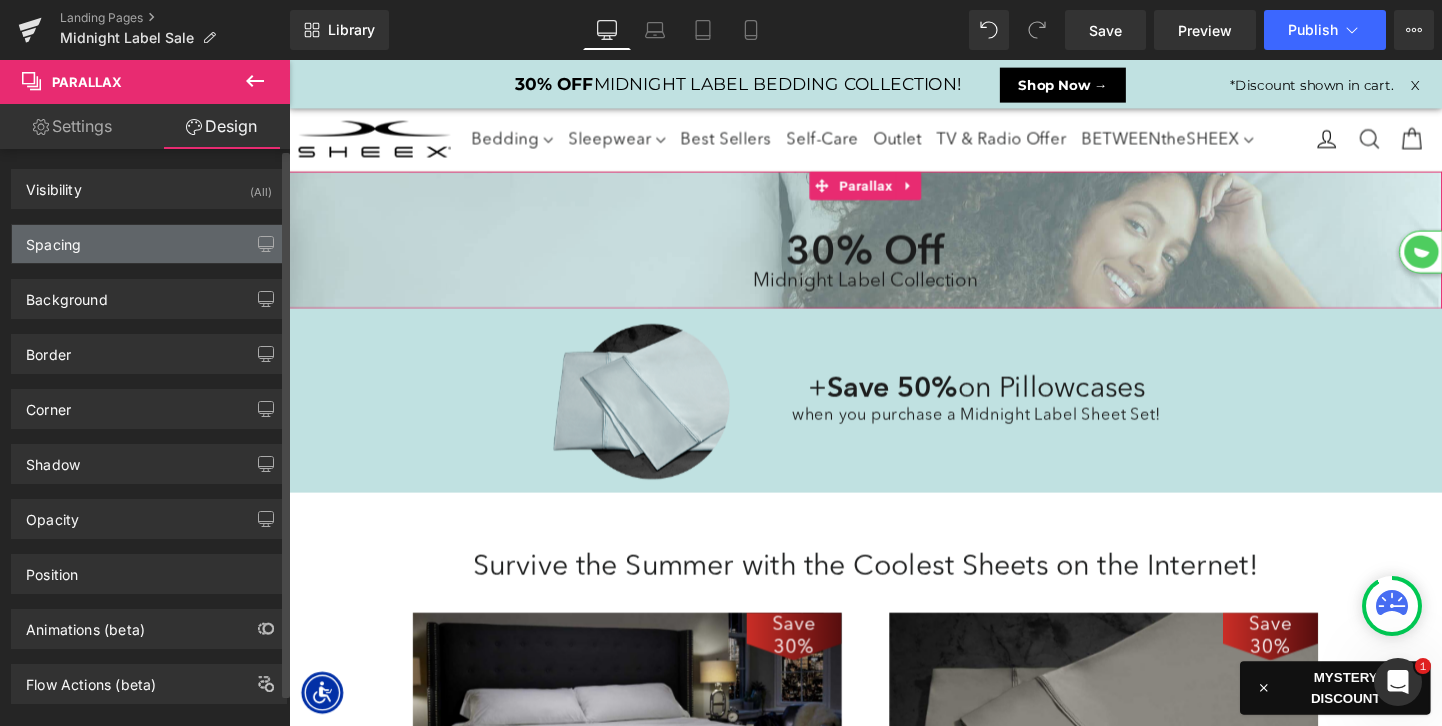 click on "Spacing" at bounding box center (149, 244) 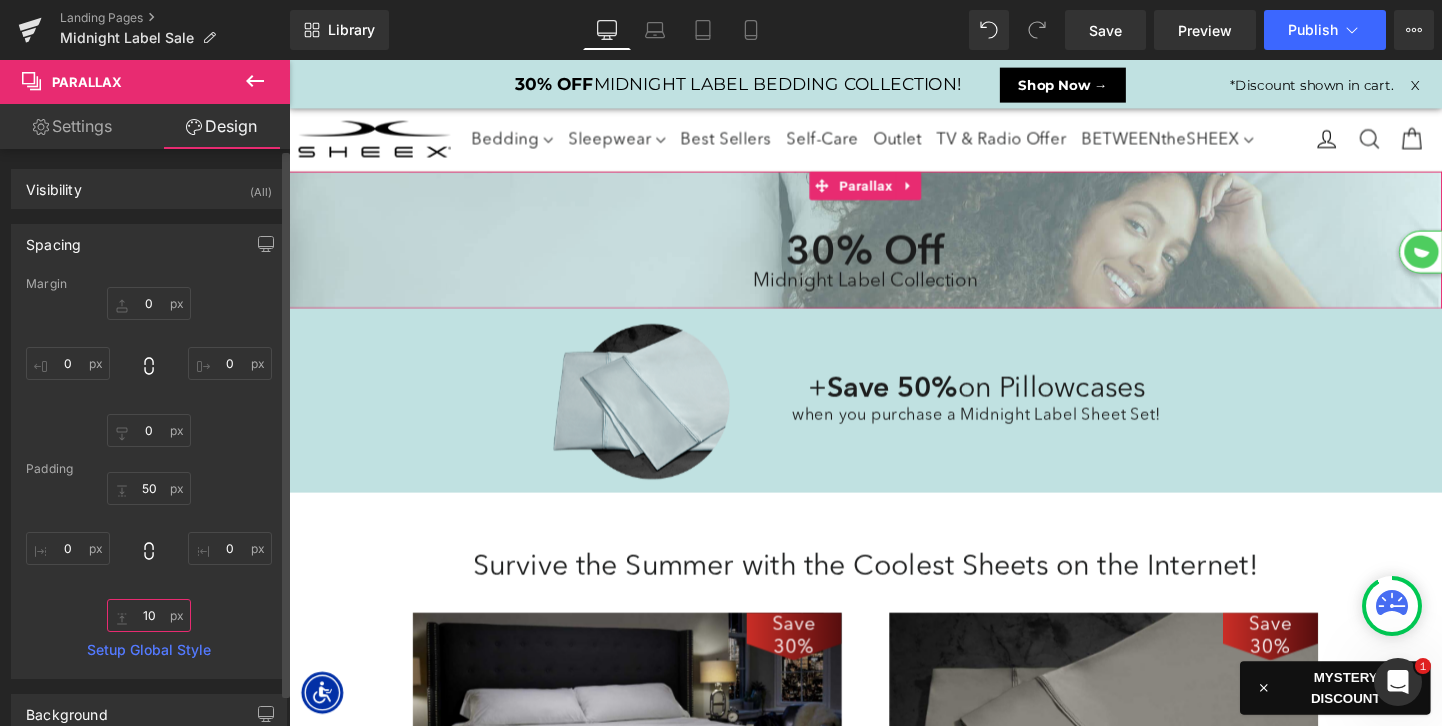 click on "10" at bounding box center (149, 615) 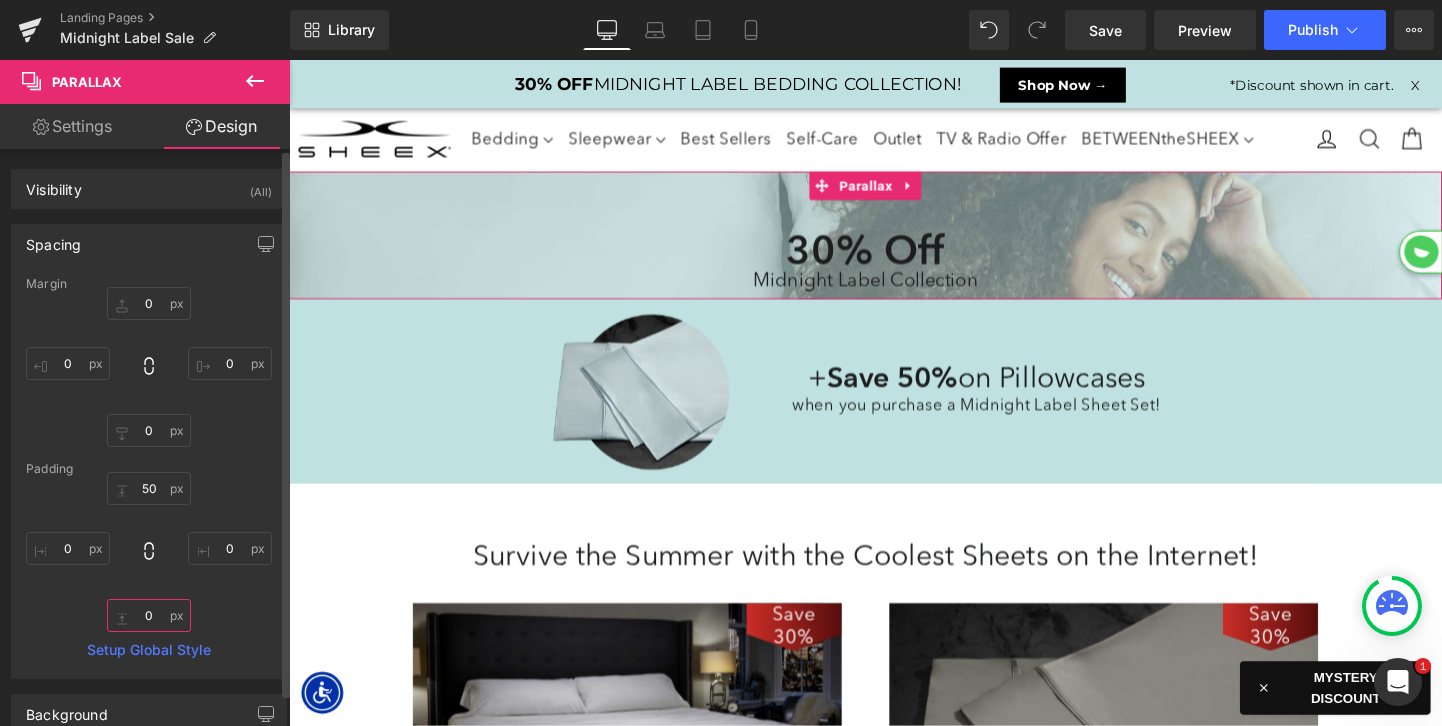 scroll, scrollTop: 3417, scrollLeft: 1210, axis: both 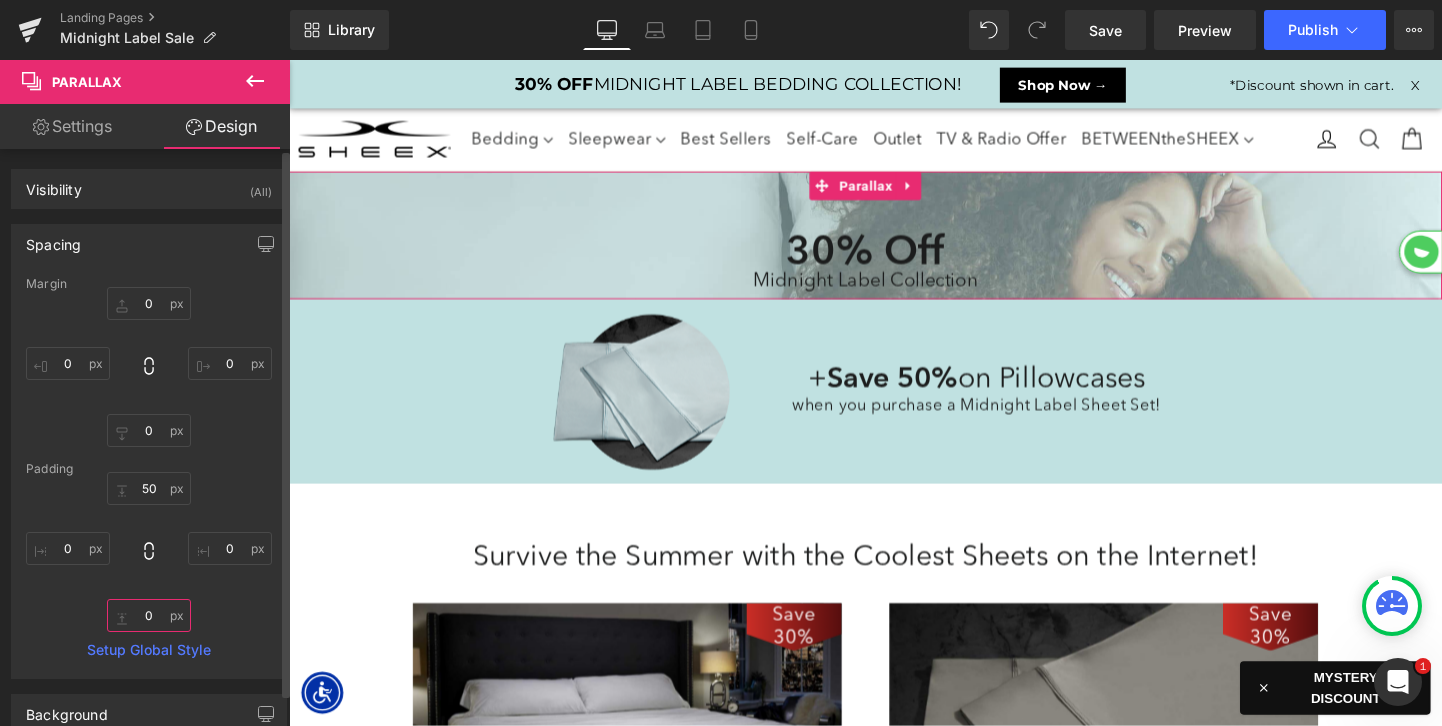 type on "50" 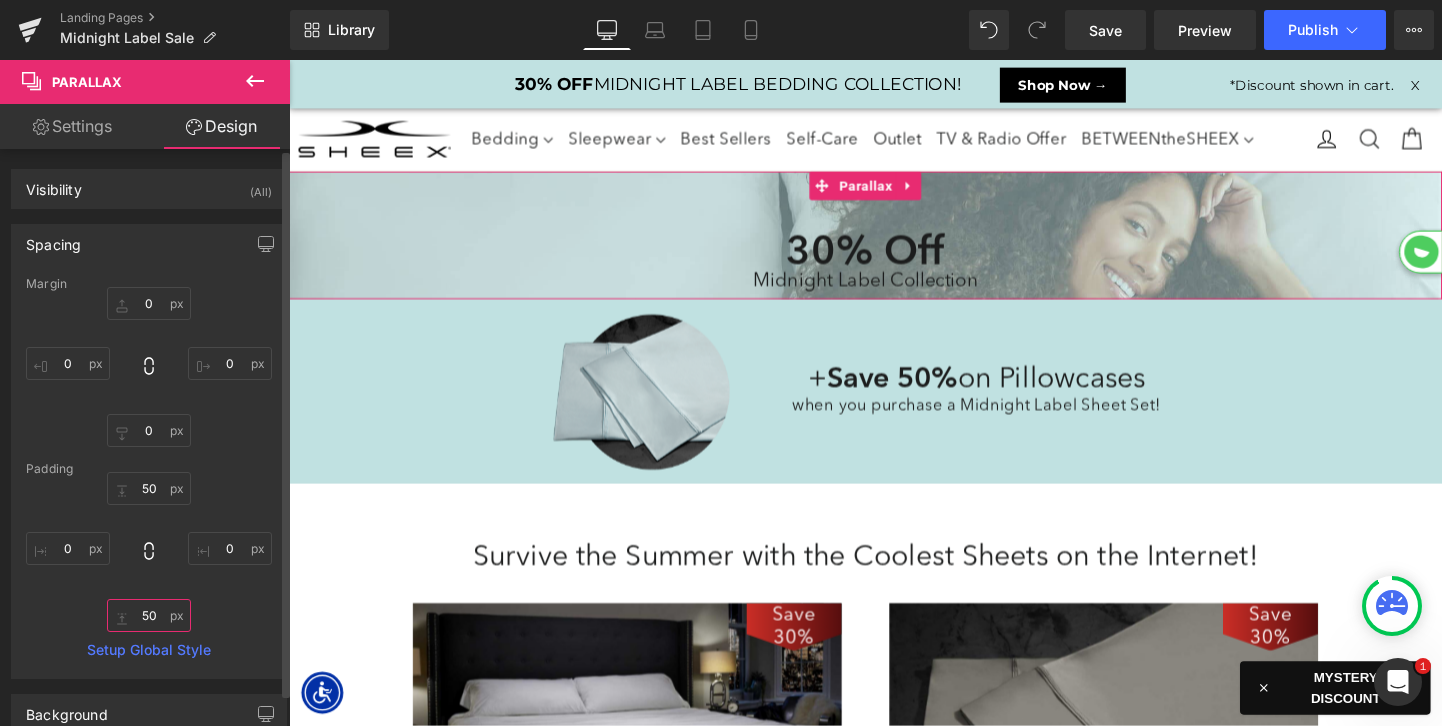 scroll, scrollTop: 10, scrollLeft: 10, axis: both 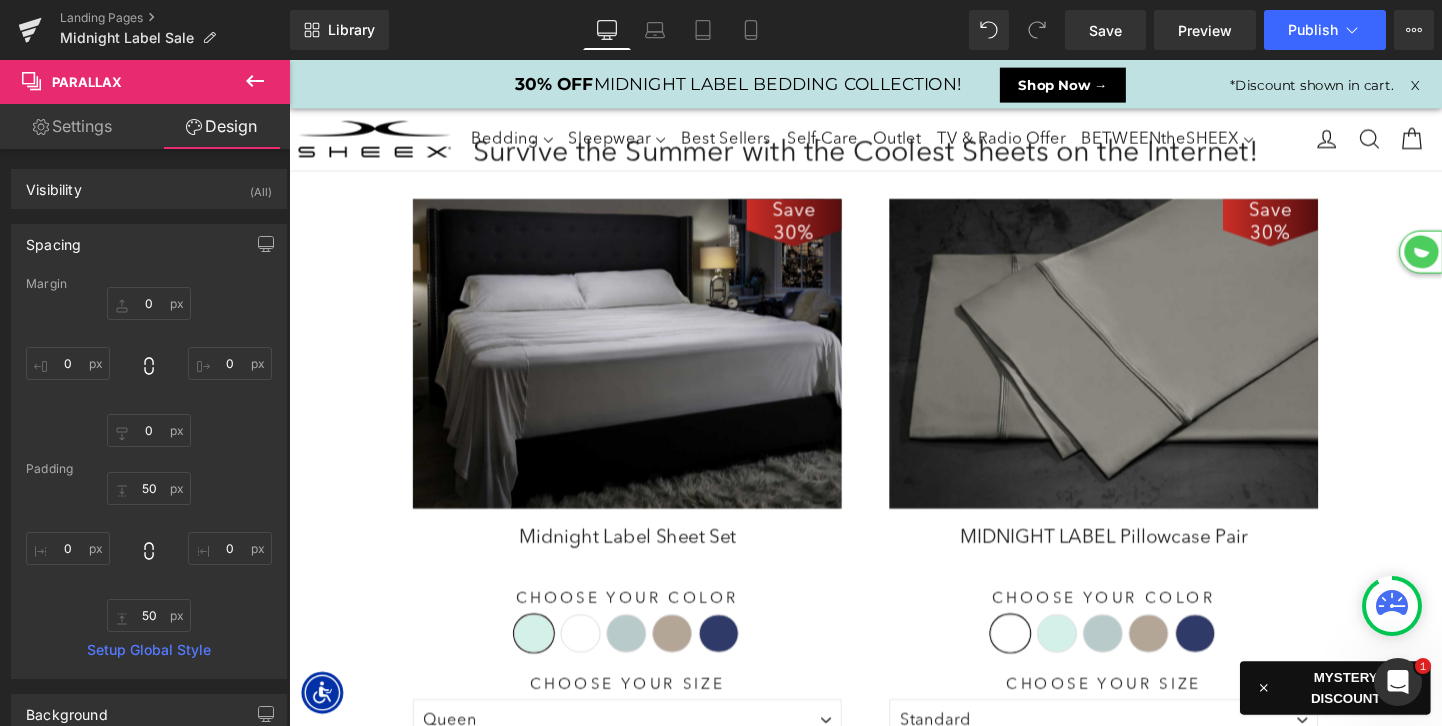 click on "Save 30%
(P) Image" at bounding box center (644, 368) 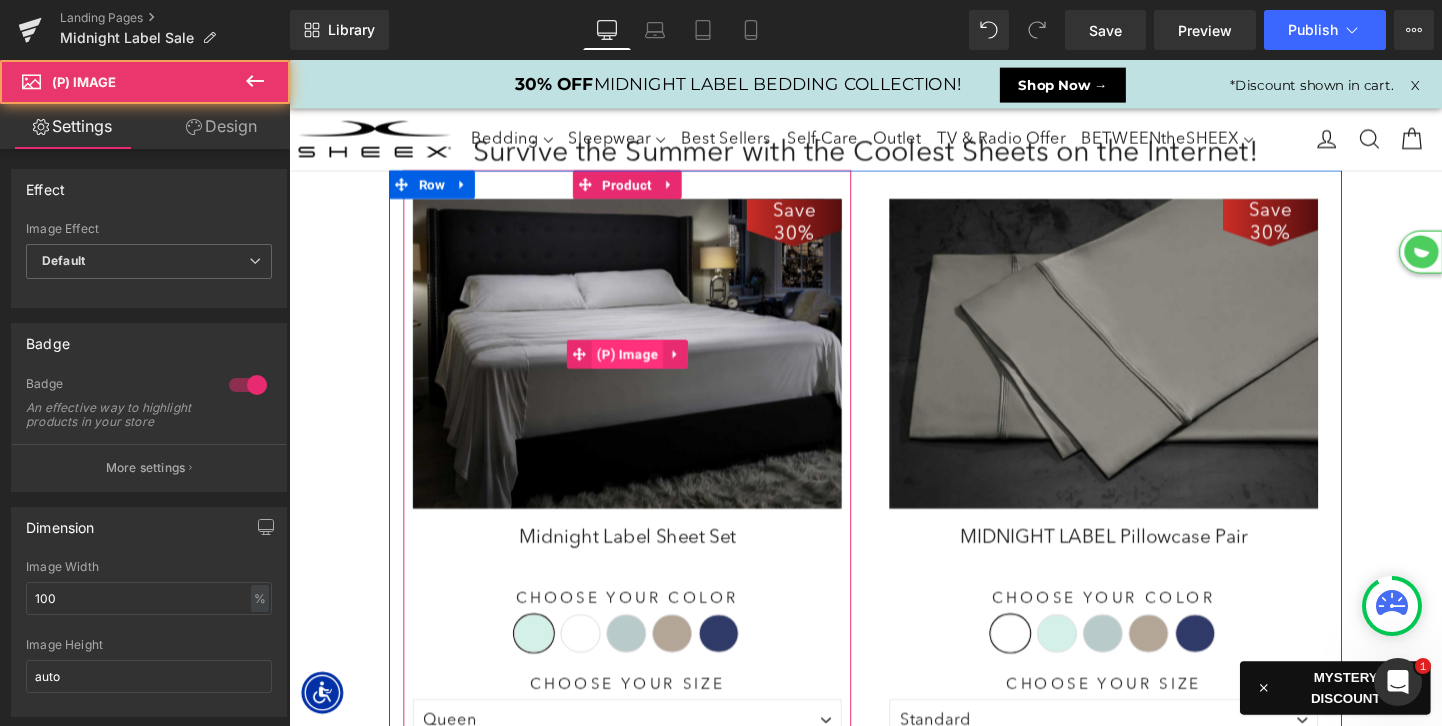 click on "(P) Image" at bounding box center [644, 369] 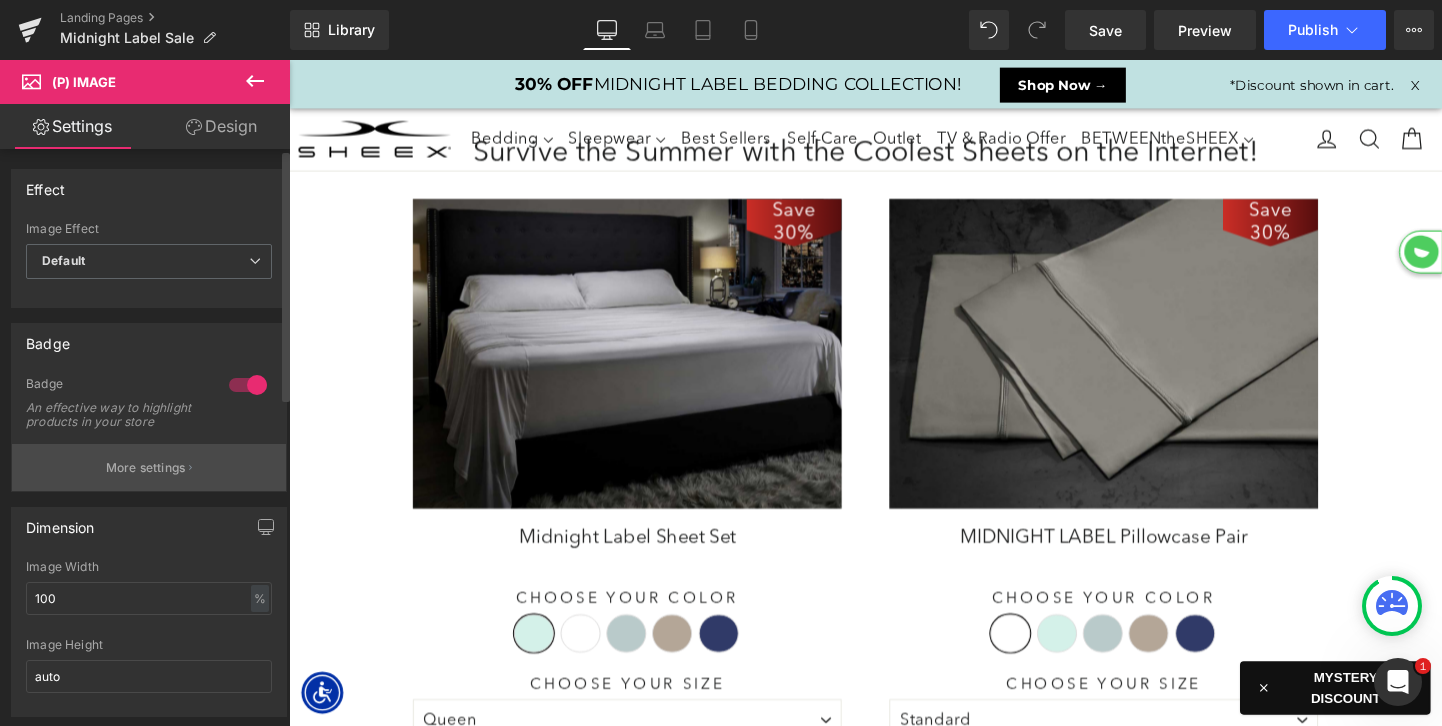 click on "More settings" at bounding box center [146, 468] 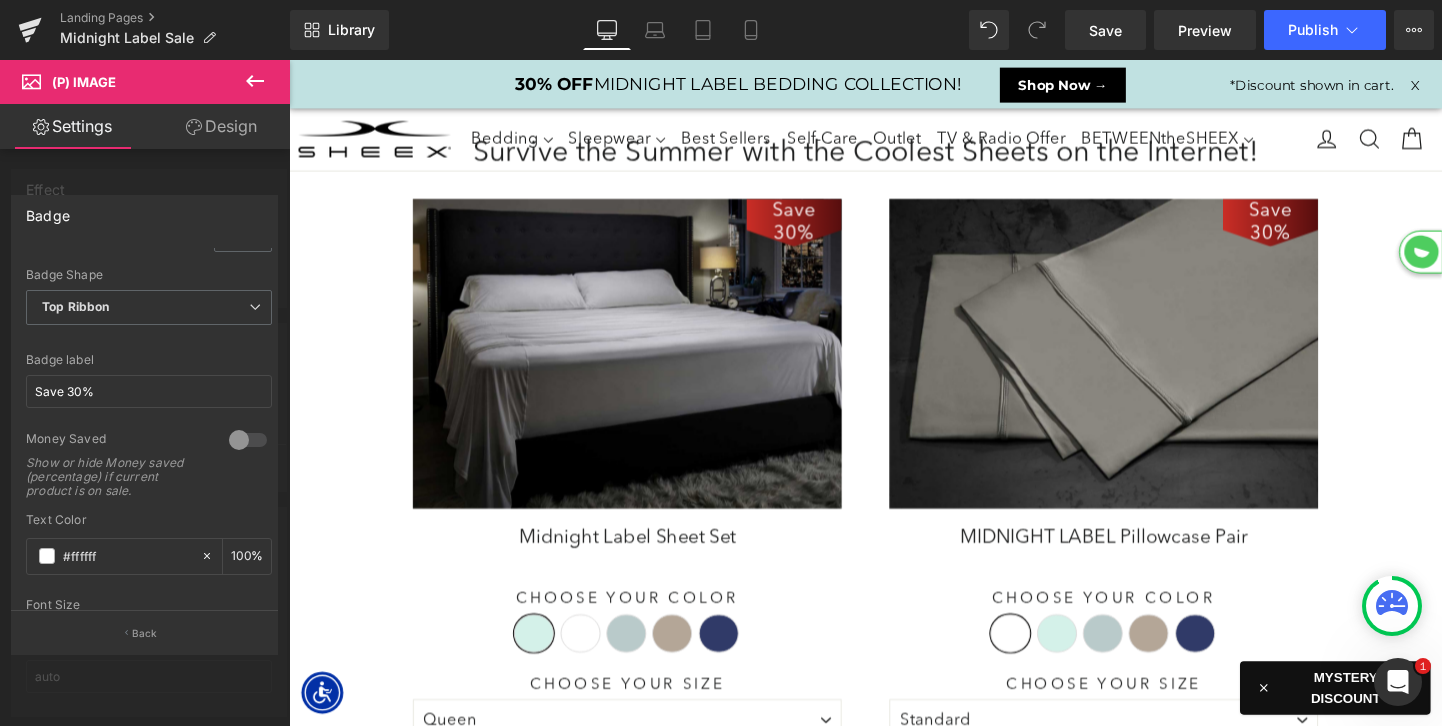 scroll, scrollTop: 434, scrollLeft: 0, axis: vertical 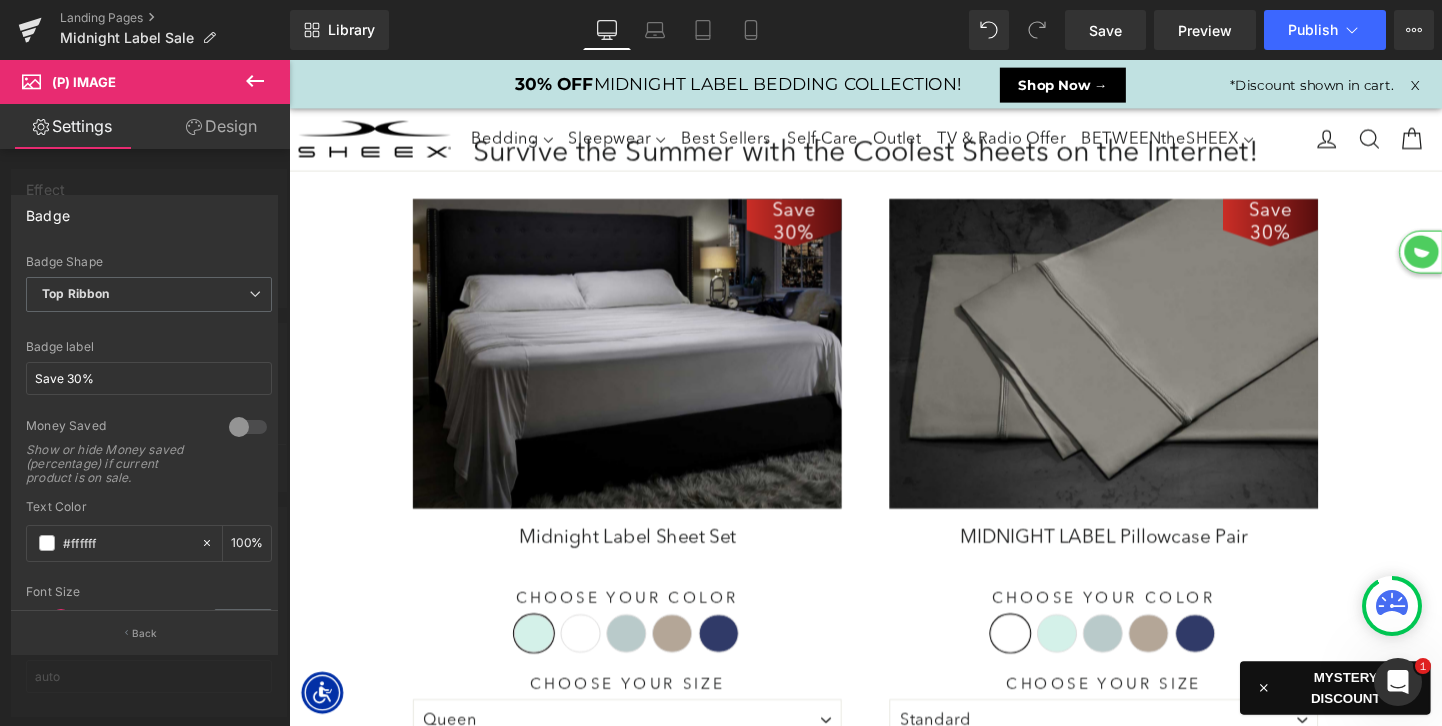 click at bounding box center [248, 427] 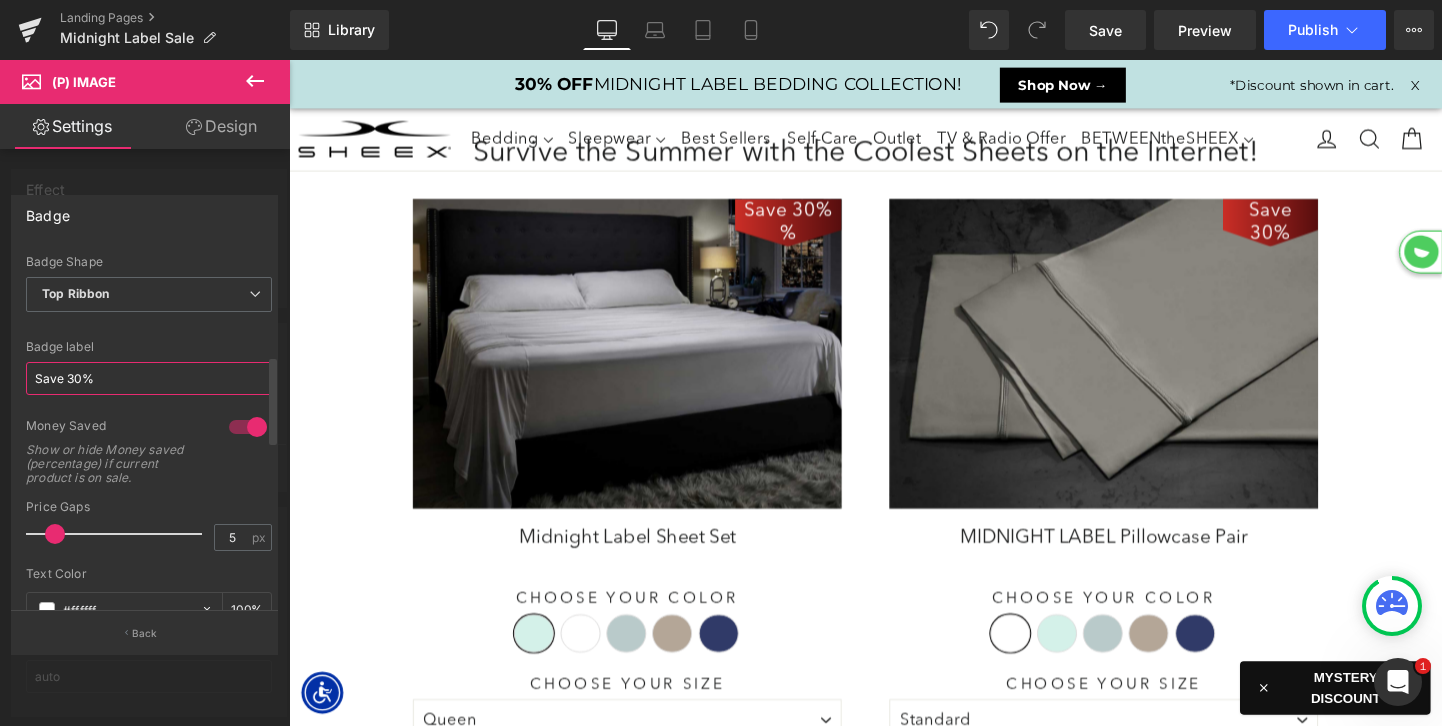 drag, startPoint x: 115, startPoint y: 376, endPoint x: 70, endPoint y: 374, distance: 45.044422 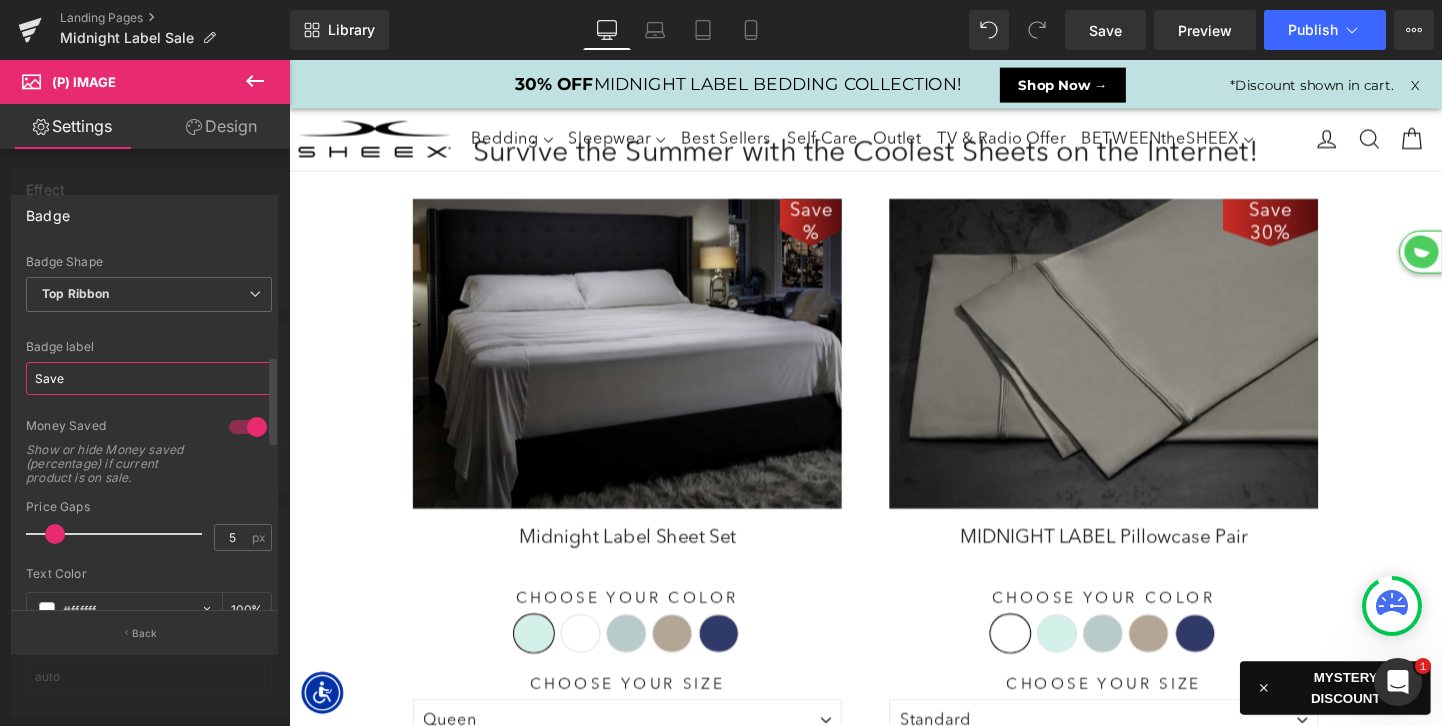 type on "Save" 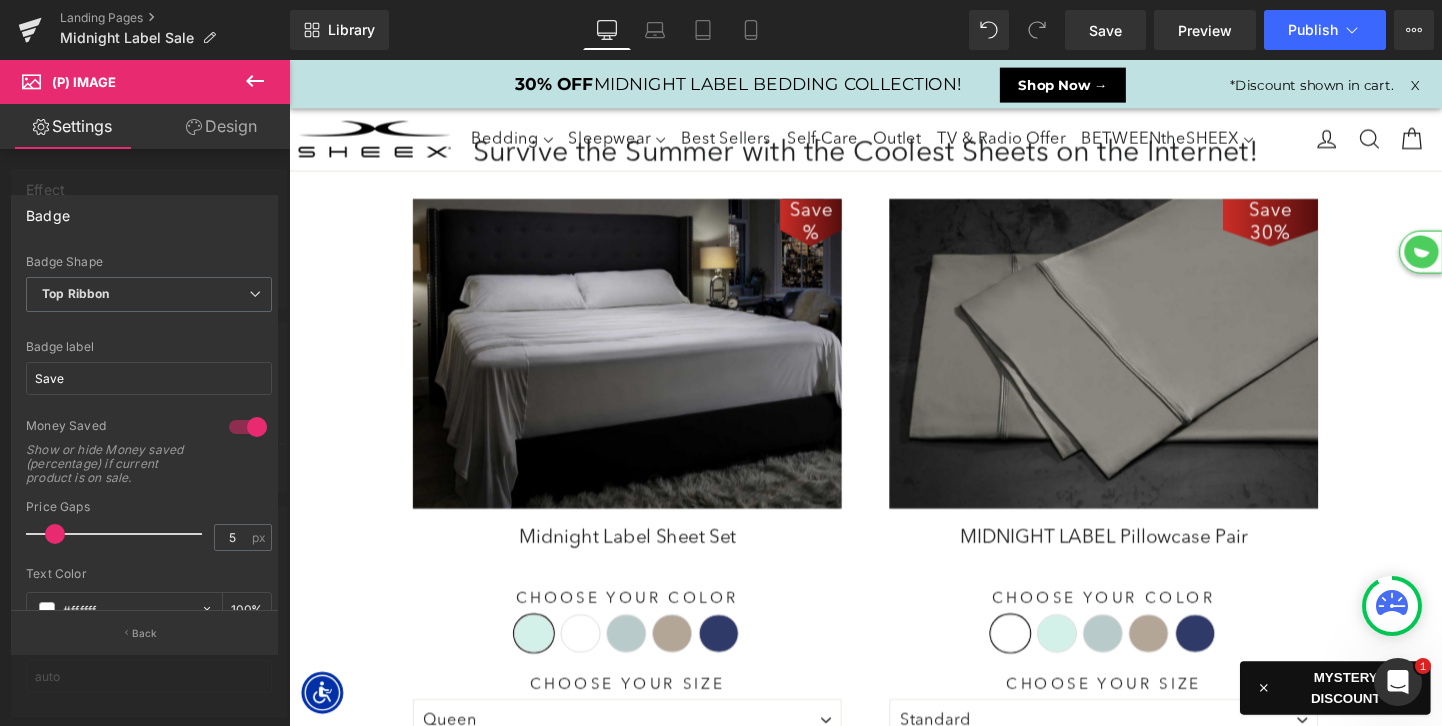 click on "Skip to content
icon-X
Close menu
Bedding
Sheet Sets
Pillows
Comforters
Duvet Covers & Coverlets
Mattress Pads & Toppers
Pillowcases" at bounding box center (894, 1403) 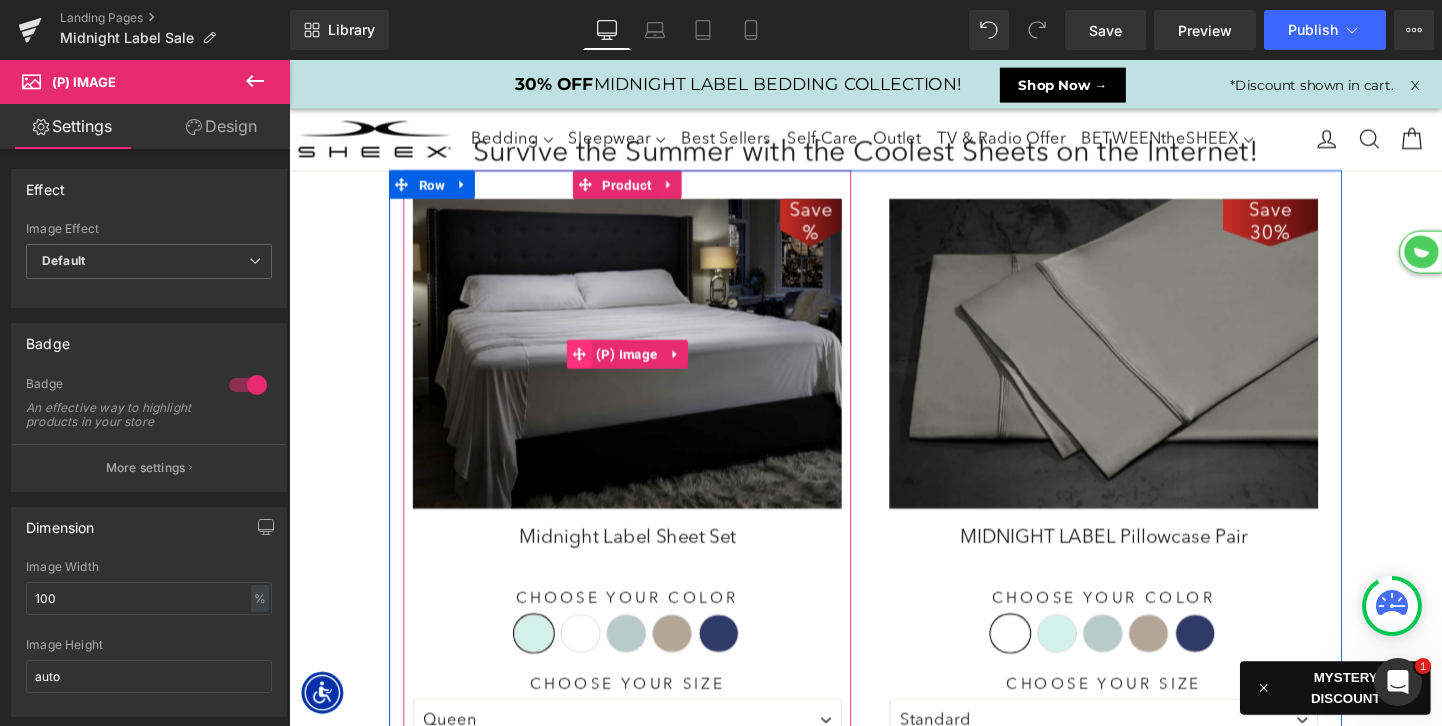 click at bounding box center (594, 369) 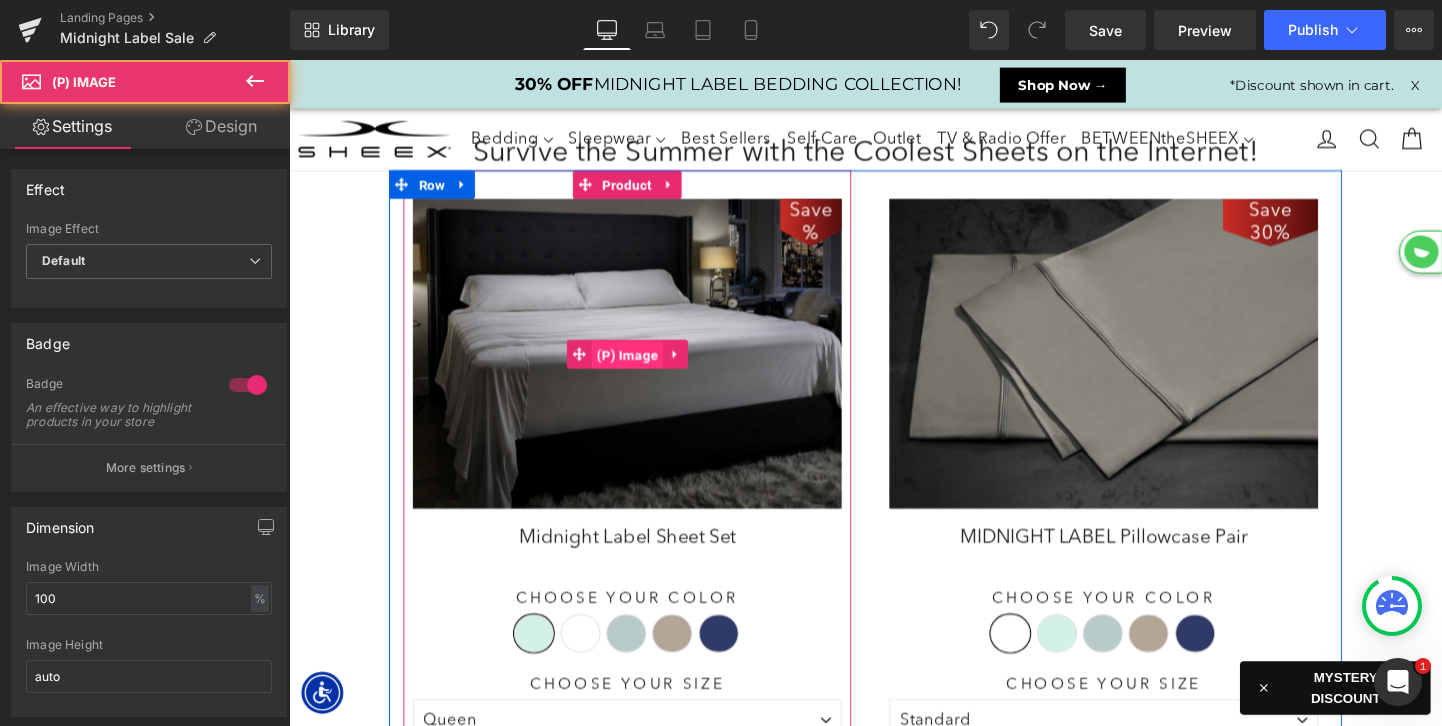 click on "(P) Image" at bounding box center (644, 370) 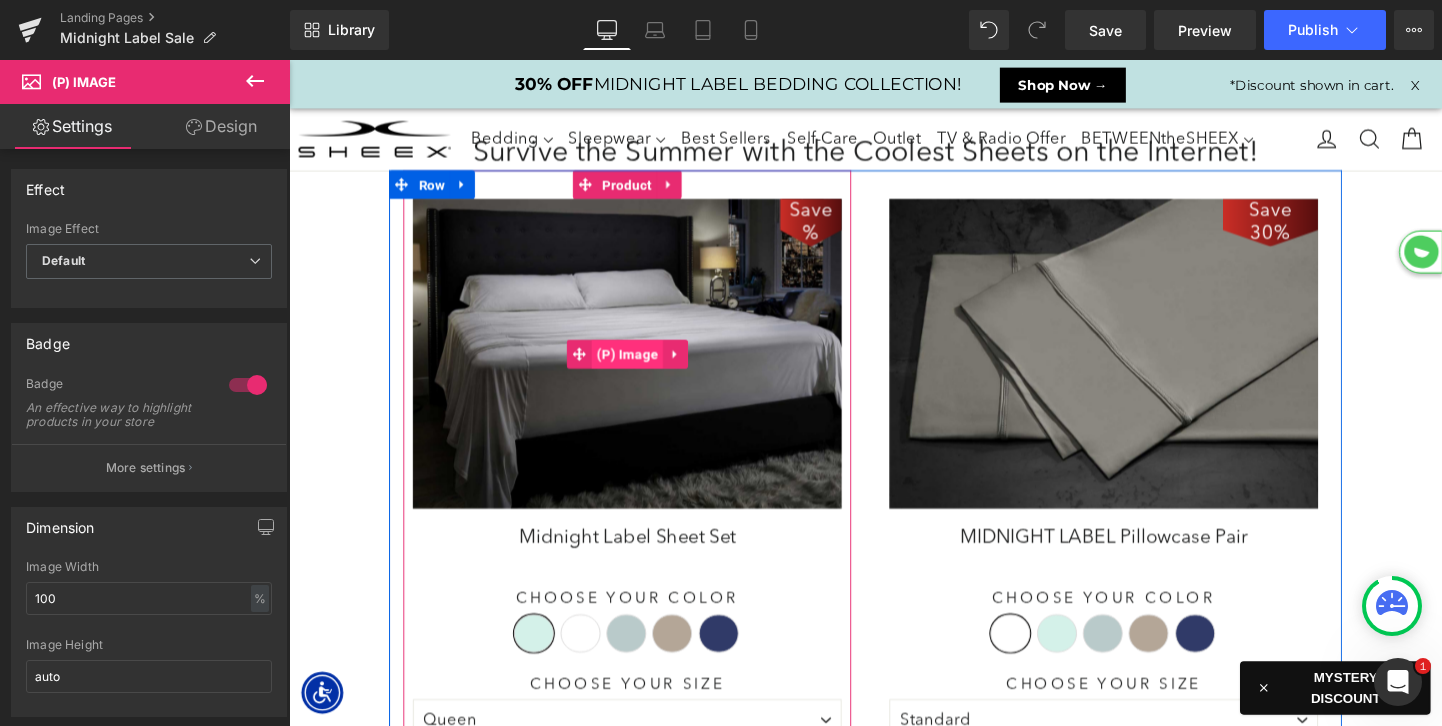 click on "(P) Image" at bounding box center (644, 369) 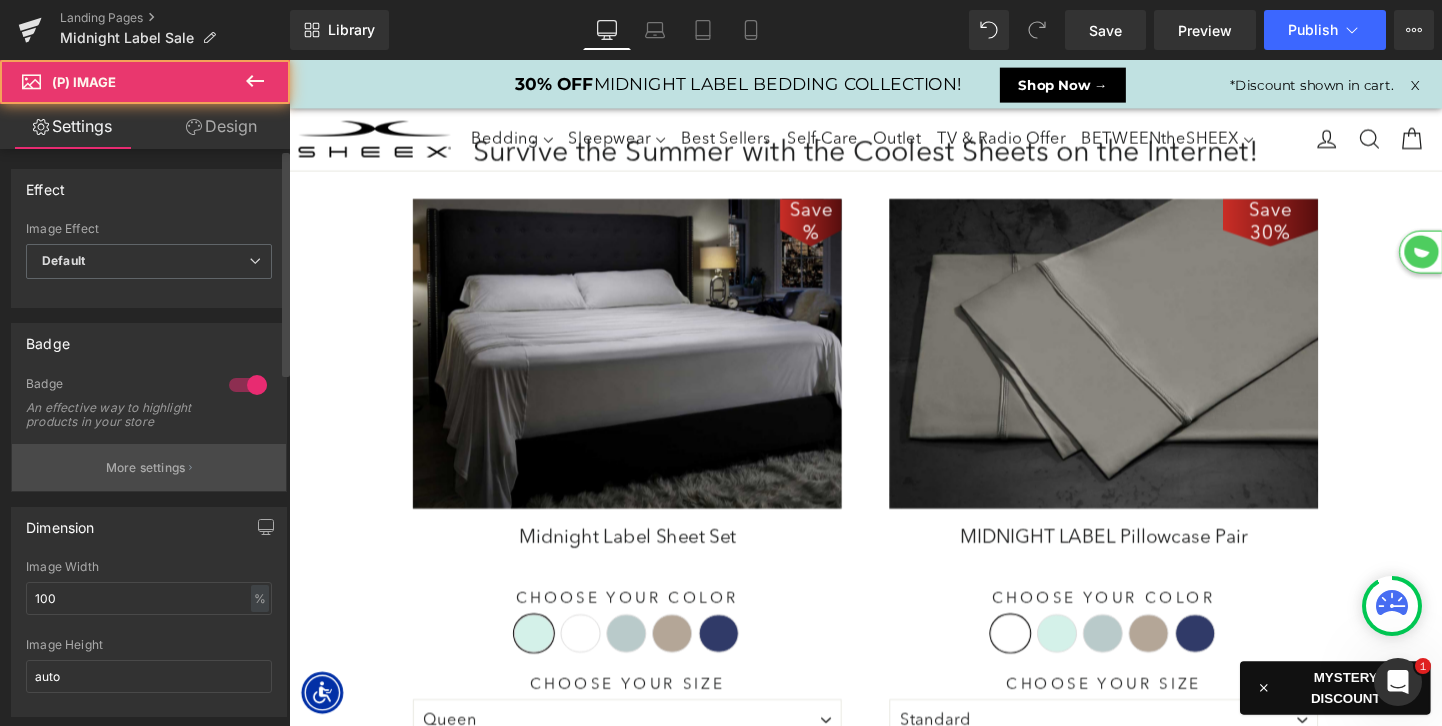 click on "More settings" at bounding box center (146, 468) 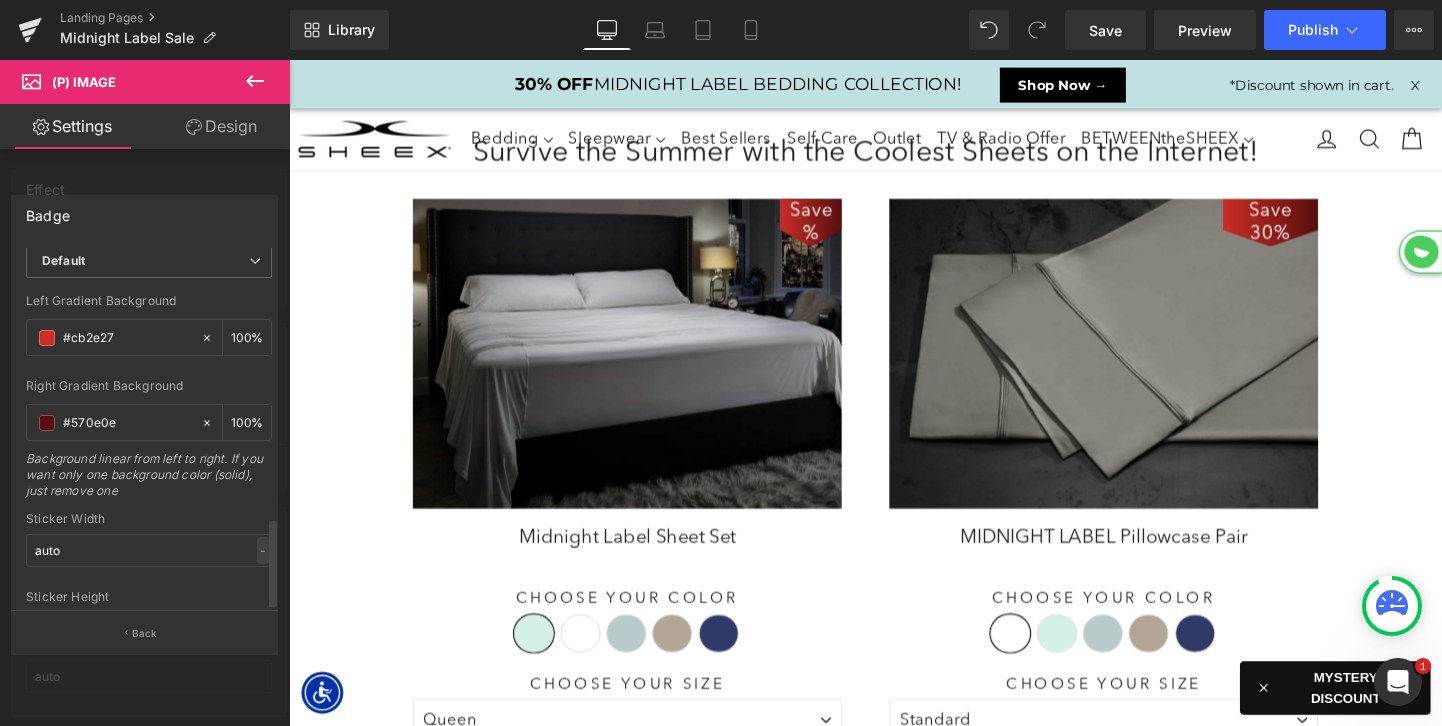 scroll, scrollTop: 1092, scrollLeft: 0, axis: vertical 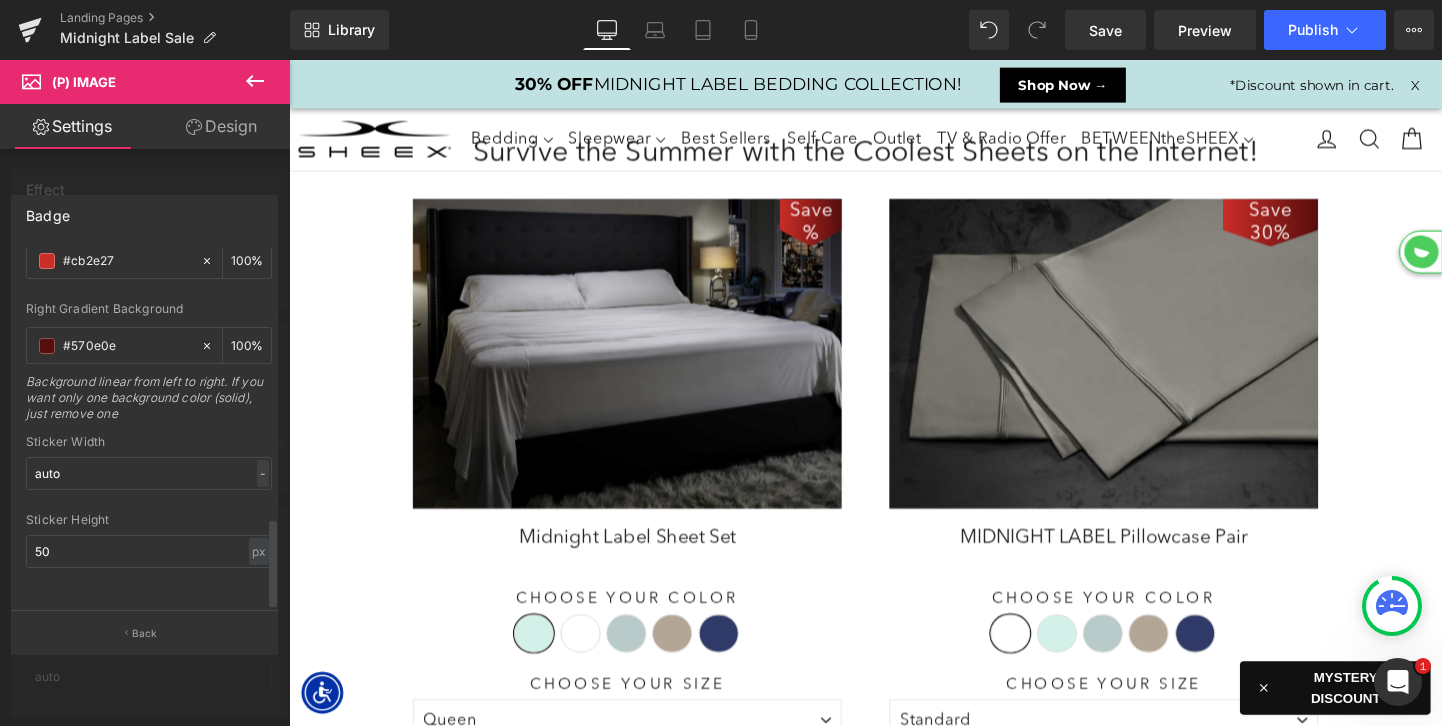 click on "-" at bounding box center [263, 473] 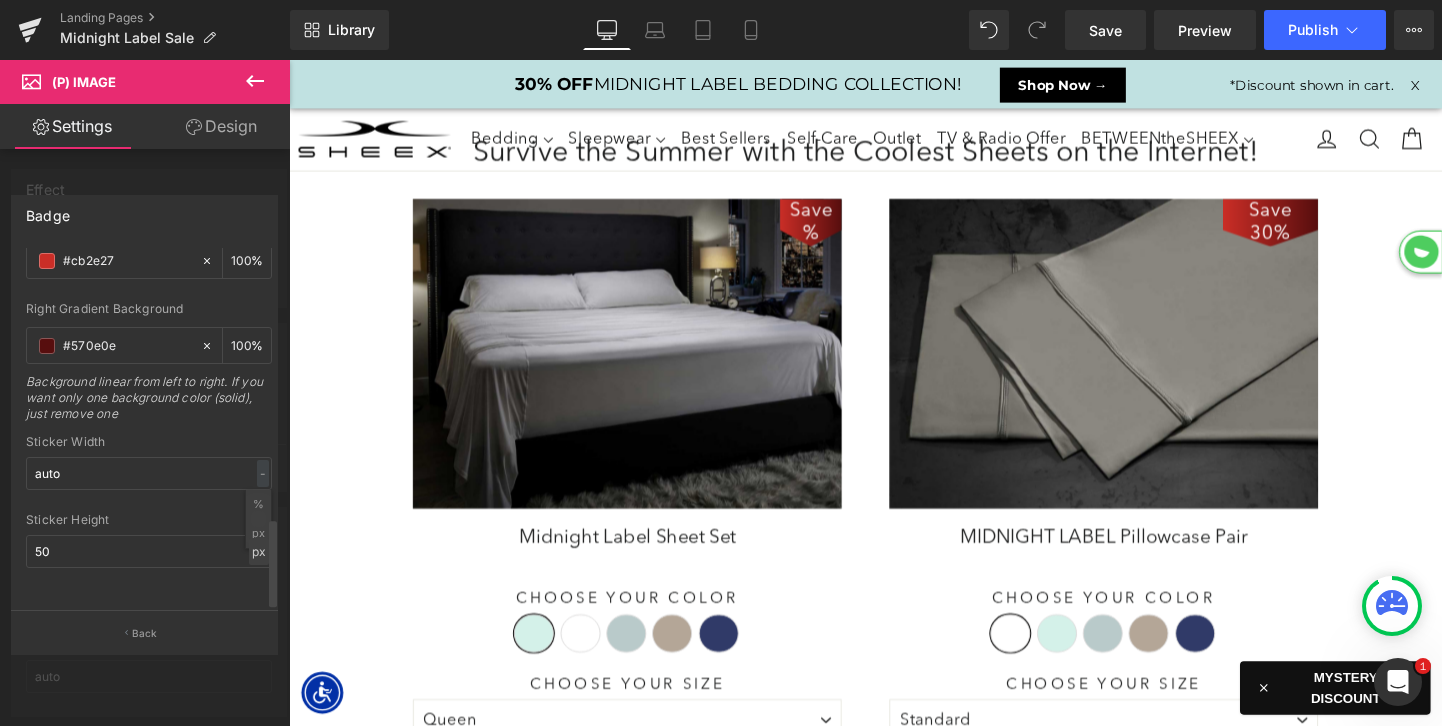 click on "px" at bounding box center (259, 551) 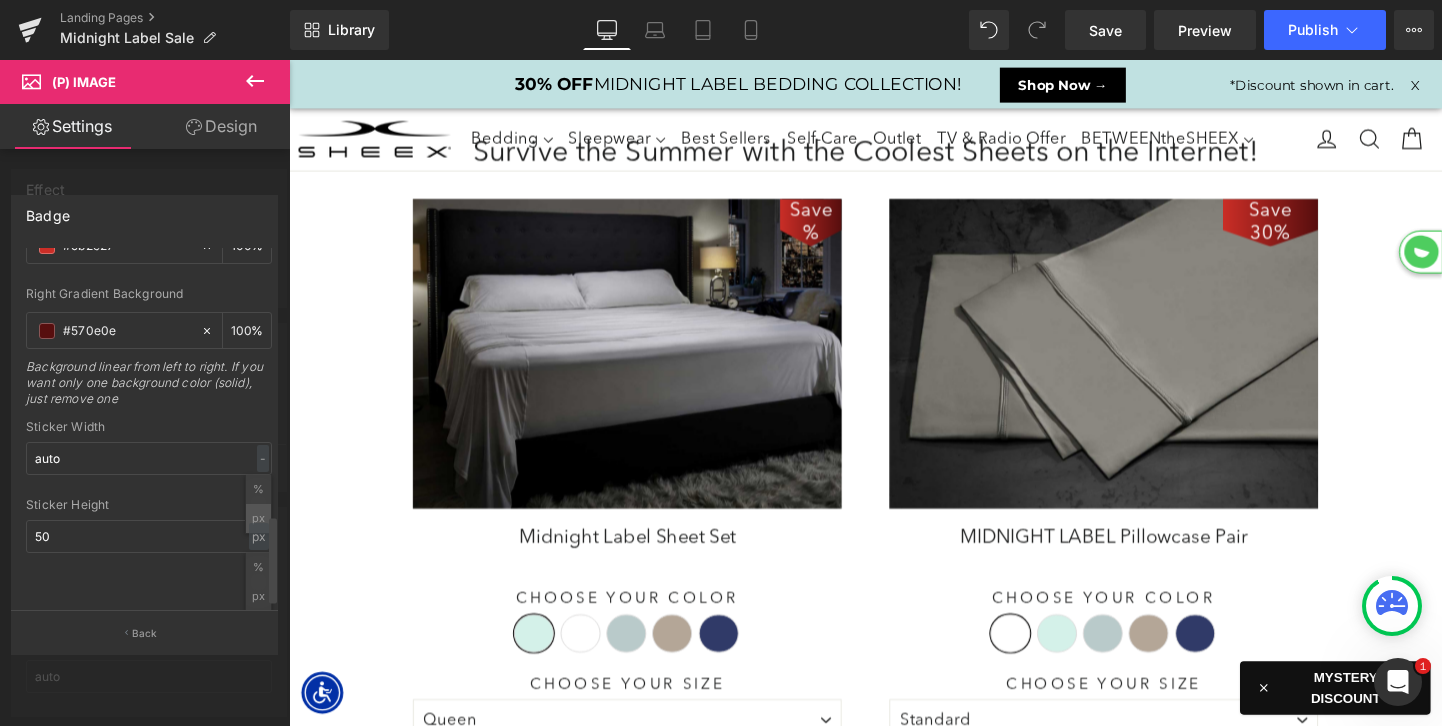 click on "px" at bounding box center (258, 518) 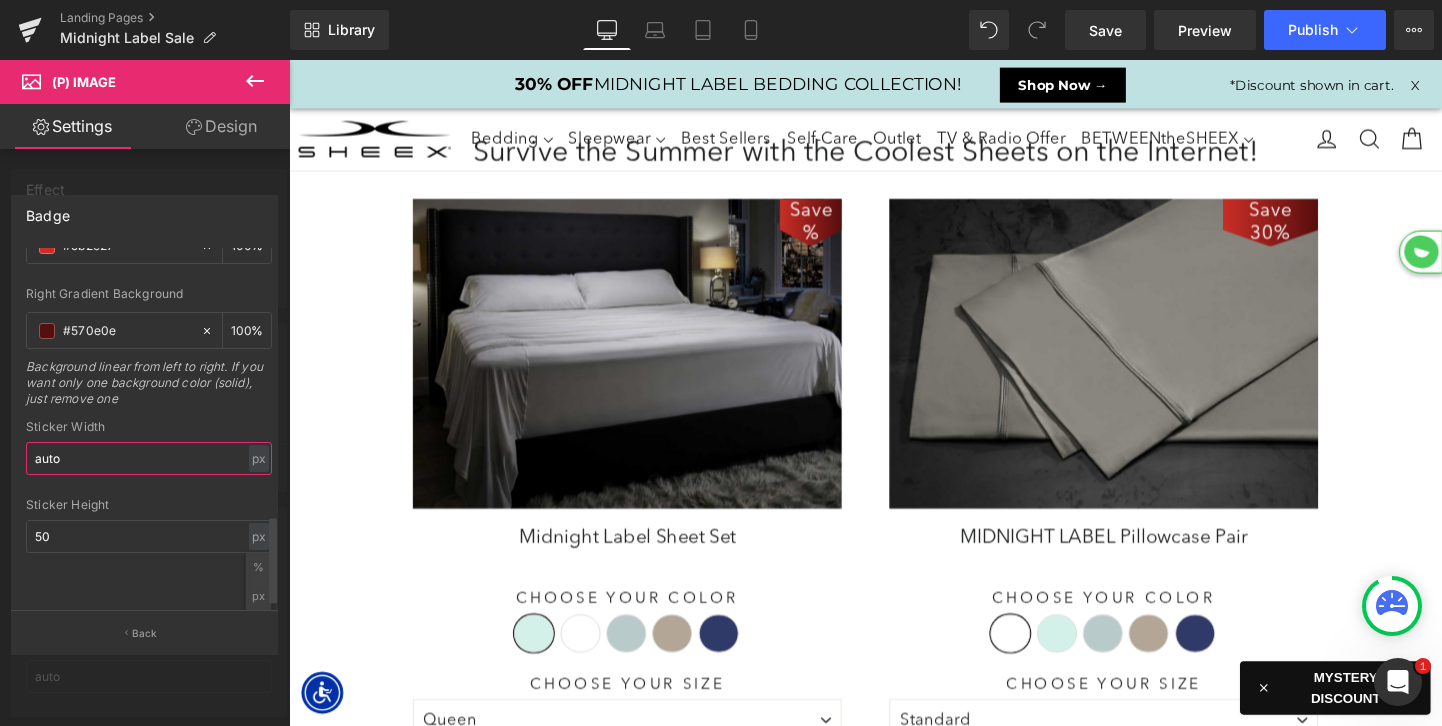 click on "auto" at bounding box center (149, 458) 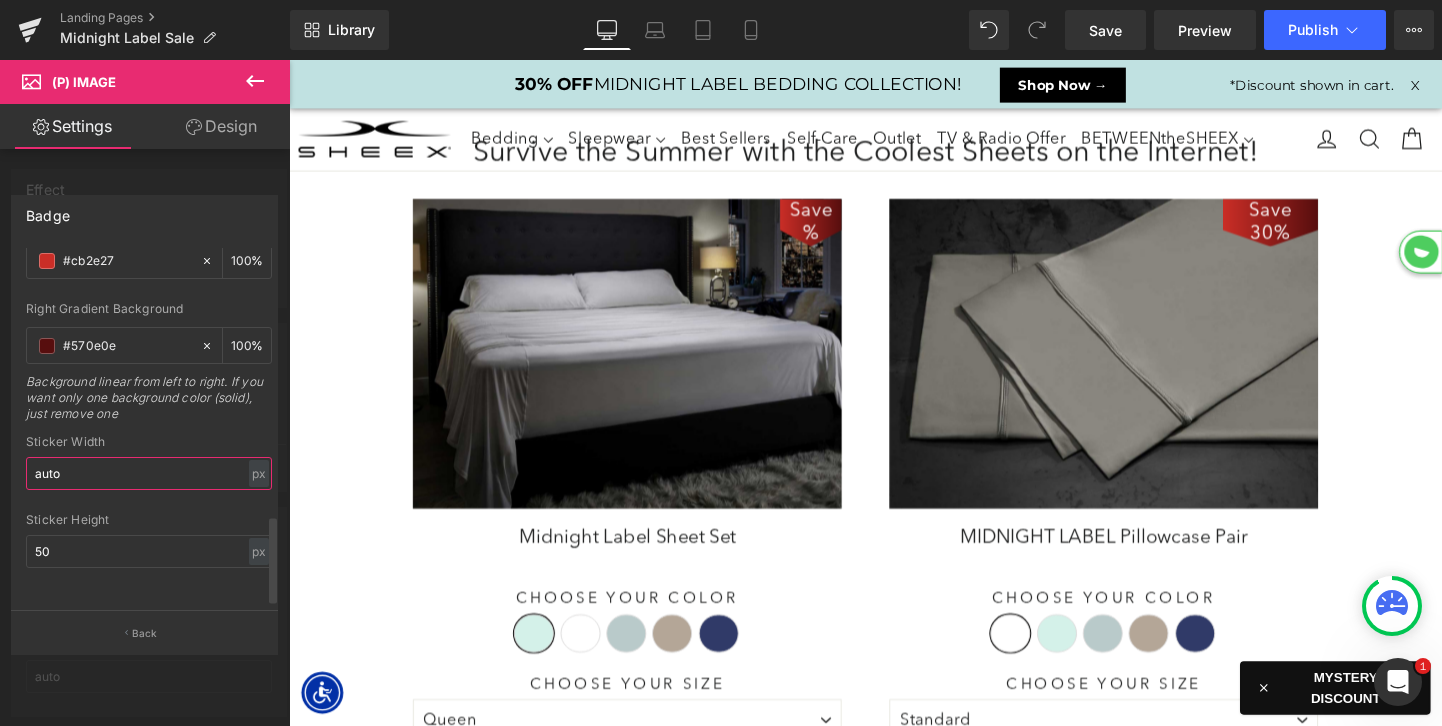 click on "auto" at bounding box center (149, 473) 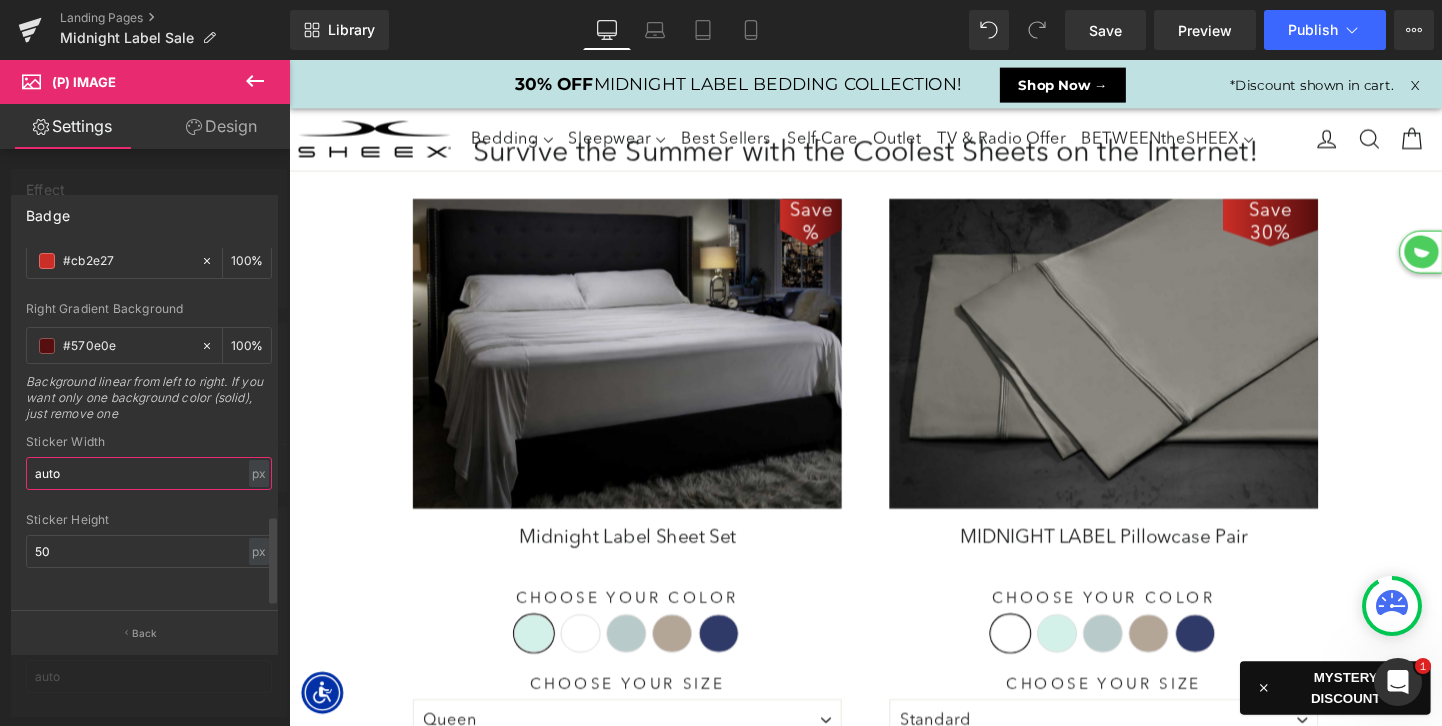 click on "auto" at bounding box center [149, 473] 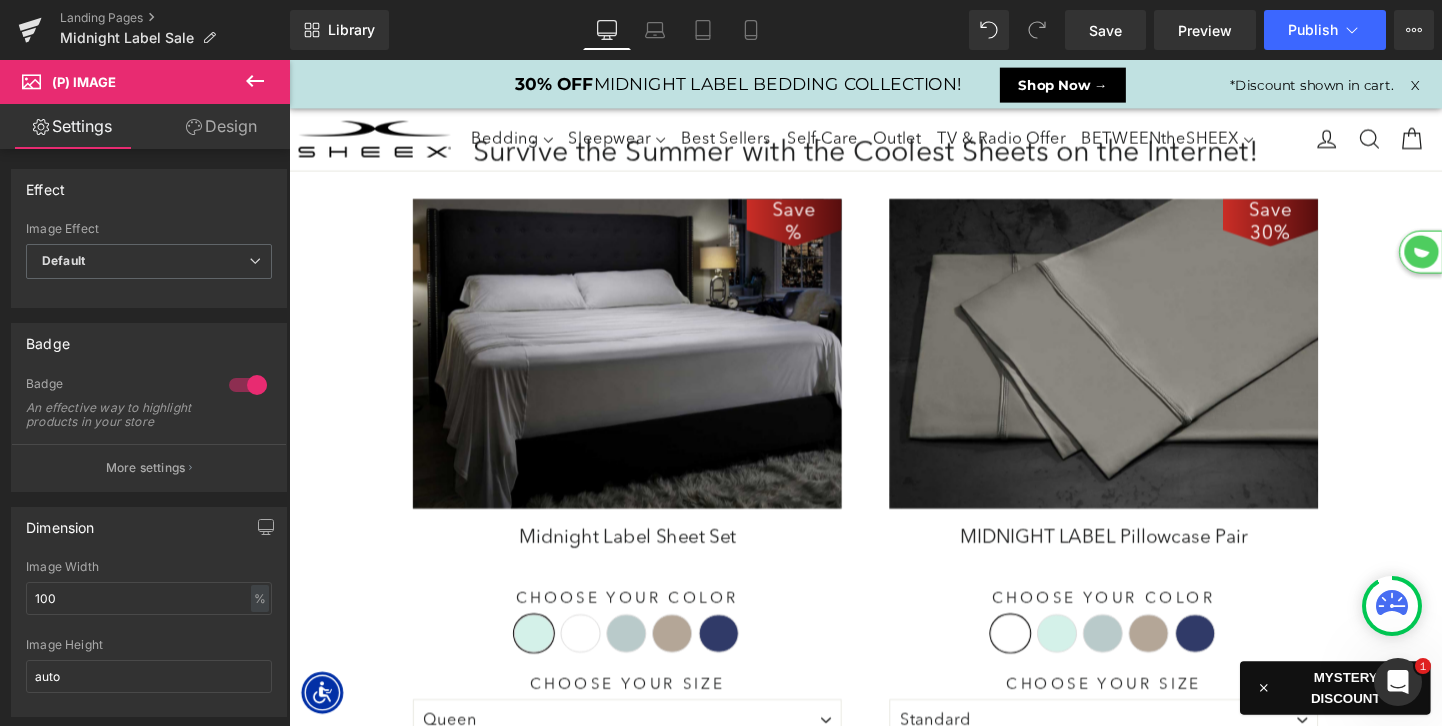 click on "Skip to content
icon-X
Close menu
Bedding
Sheet Sets
Pillows
Comforters
Duvet Covers & Coverlets
Mattress Pads & Toppers
Pillowcases" at bounding box center [894, 1403] 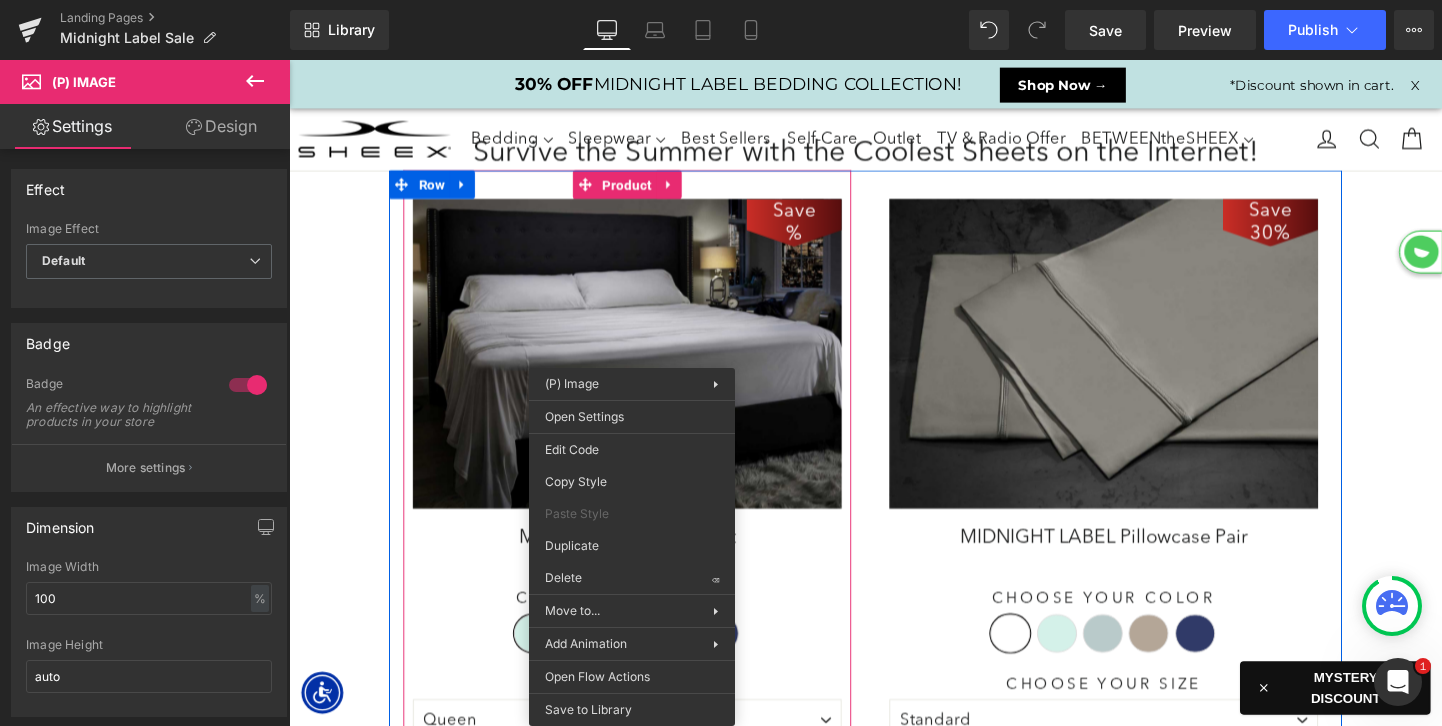 click at bounding box center [644, 368] 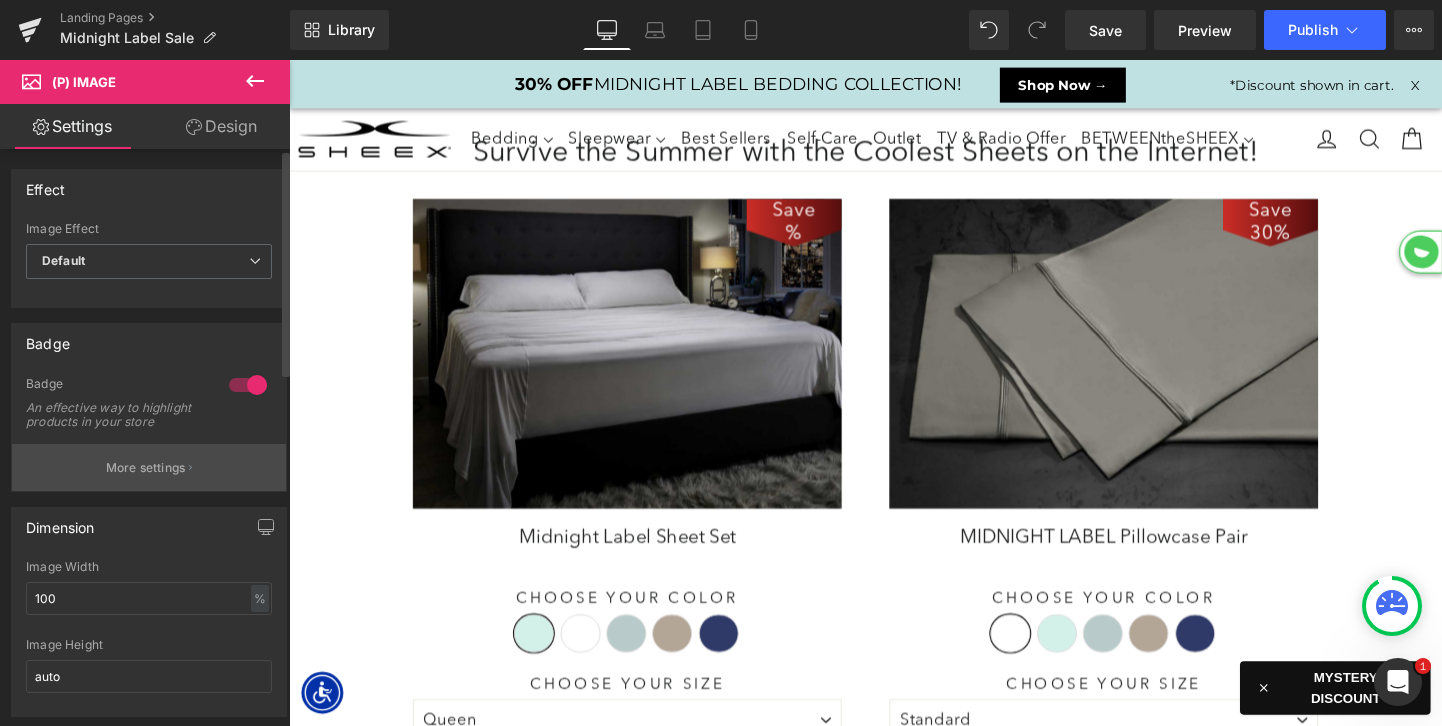 click on "More settings" at bounding box center [149, 467] 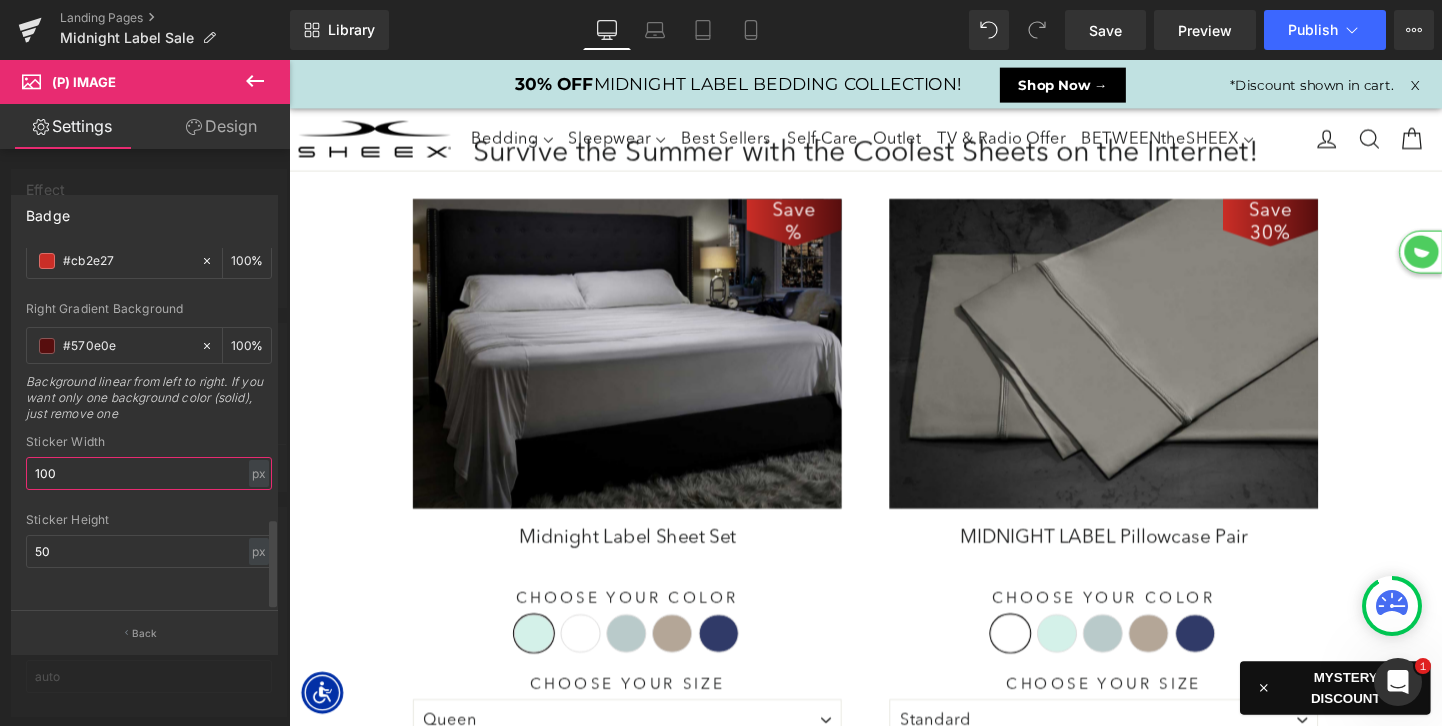 click on "100" at bounding box center [149, 473] 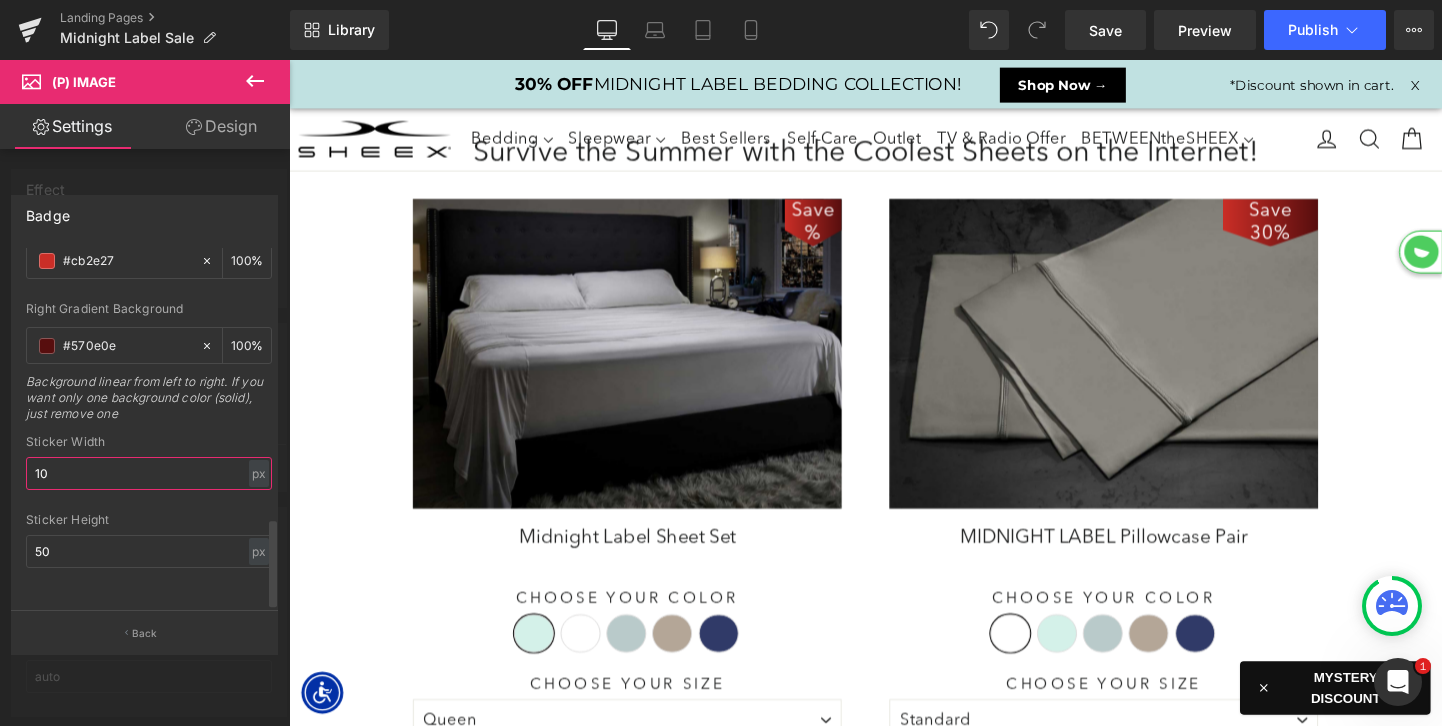 type on "150" 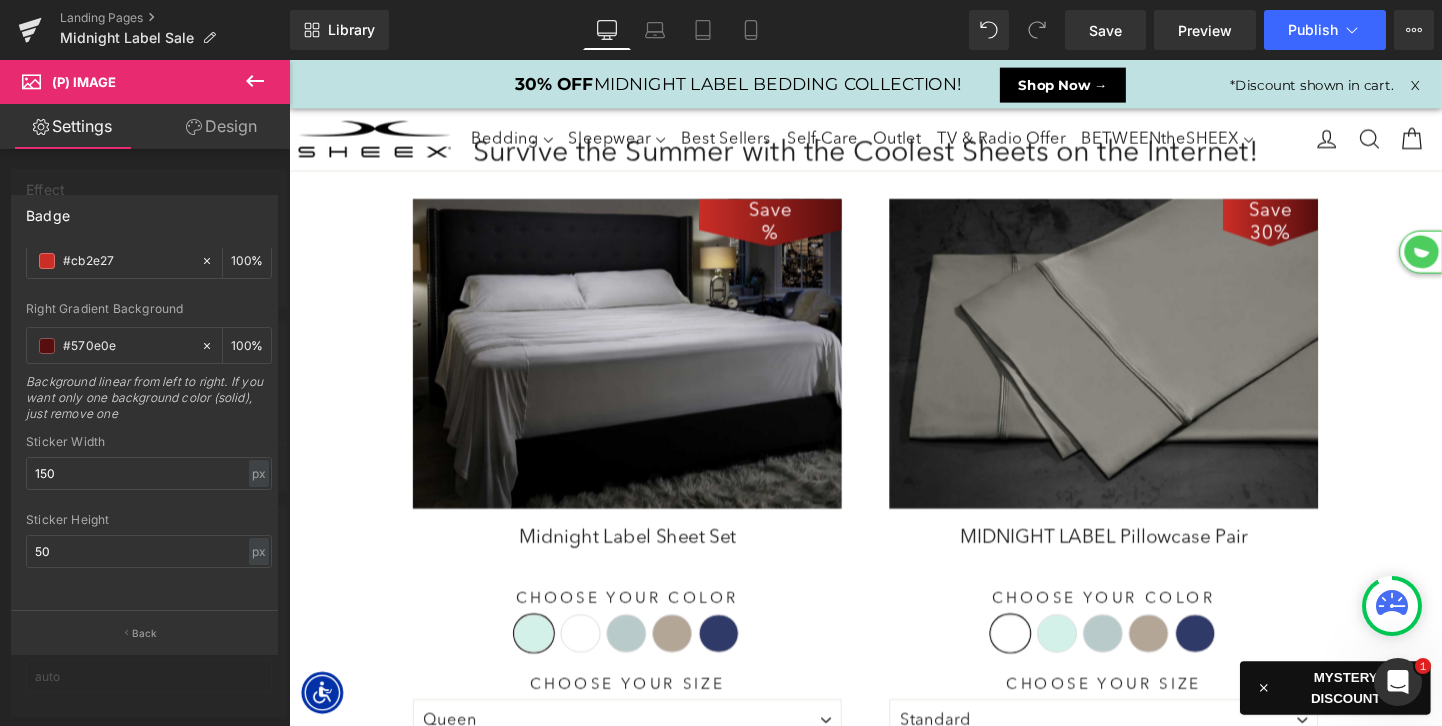 click on "Skip to content
icon-X
Close menu
Bedding
Sheet Sets
Pillows
Comforters
Duvet Covers & Coverlets
Mattress Pads & Toppers
Pillowcases" at bounding box center (894, 1403) 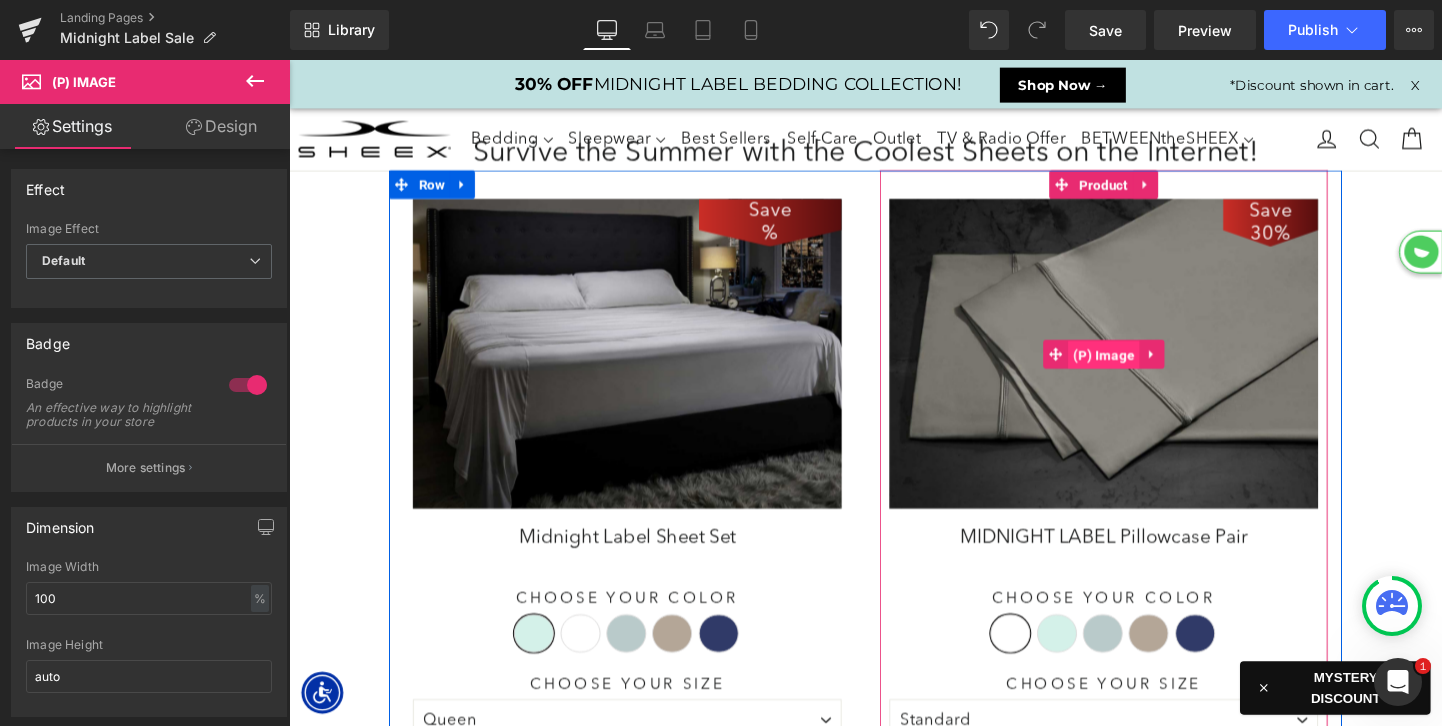 click on "(P) Image" at bounding box center (1144, 370) 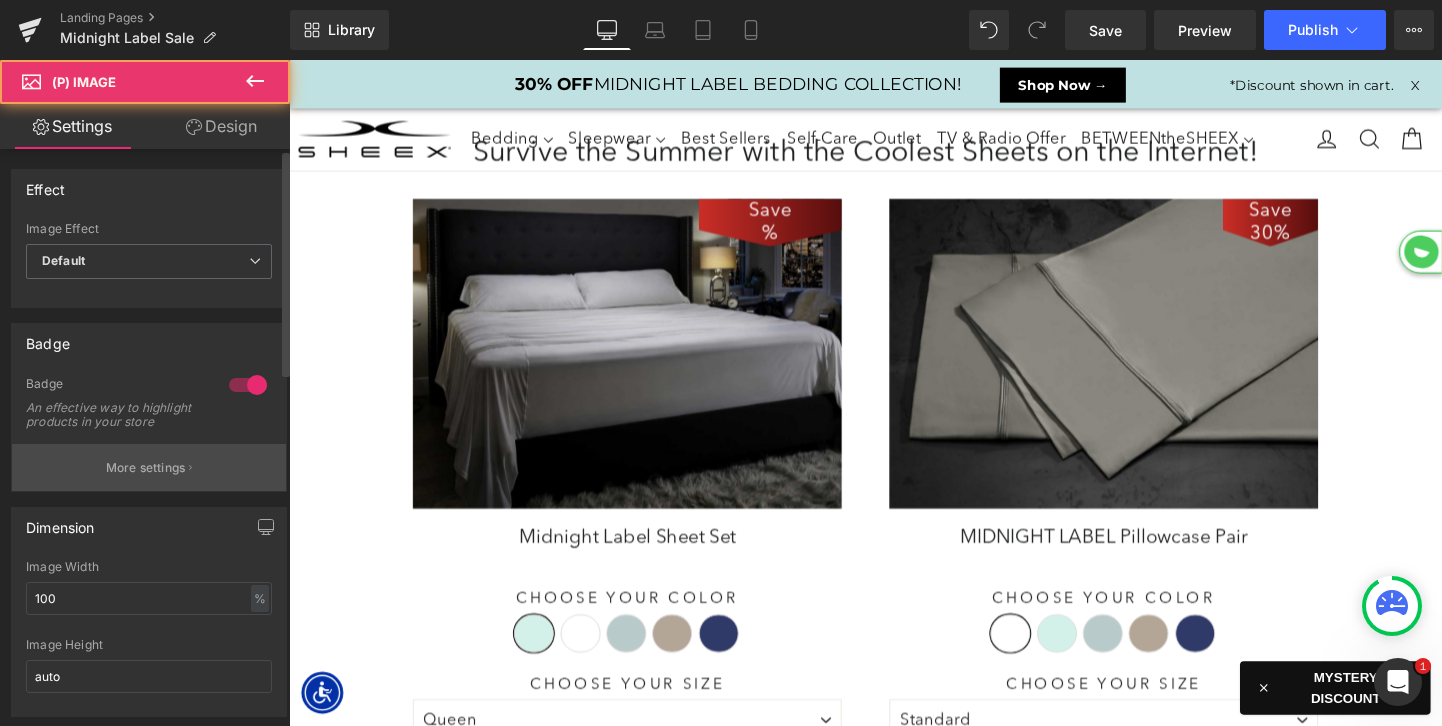 click on "More settings" at bounding box center (146, 468) 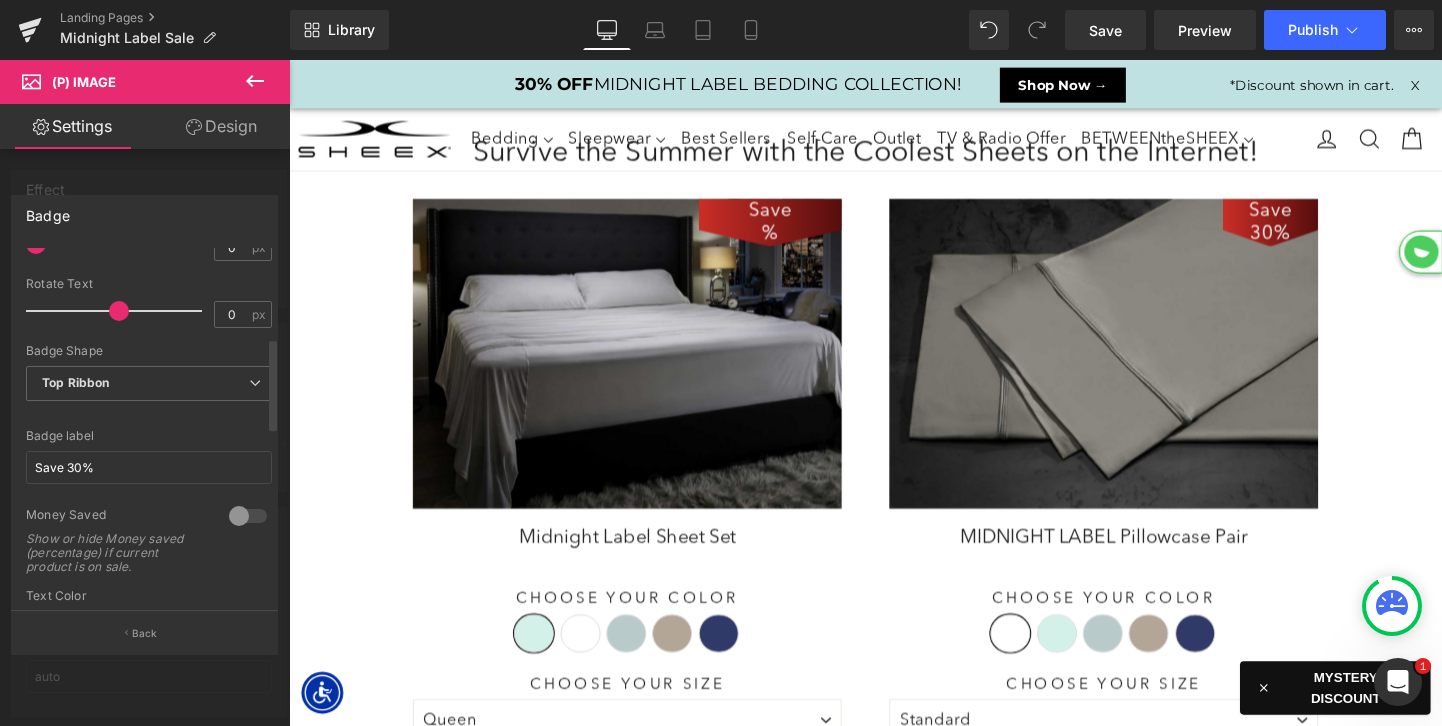scroll, scrollTop: 350, scrollLeft: 0, axis: vertical 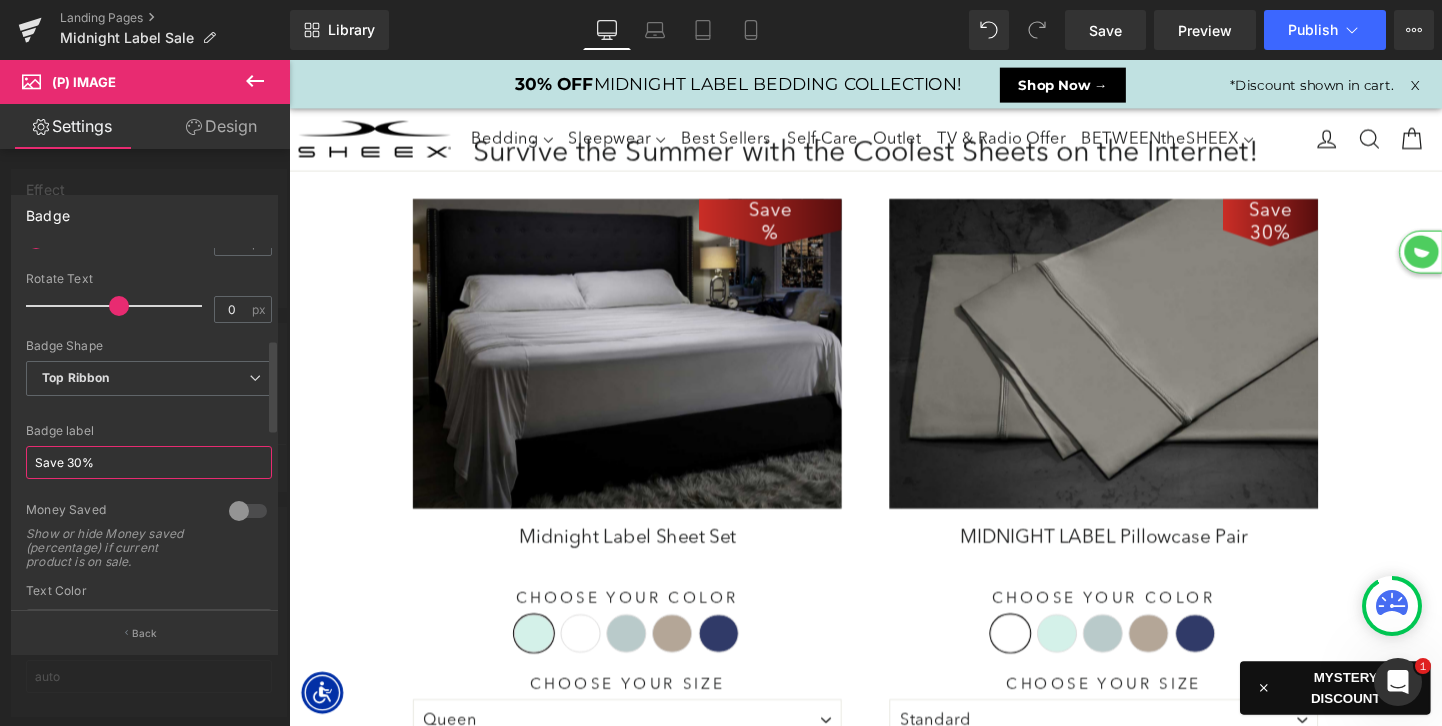 click on "Save 30%" at bounding box center (149, 462) 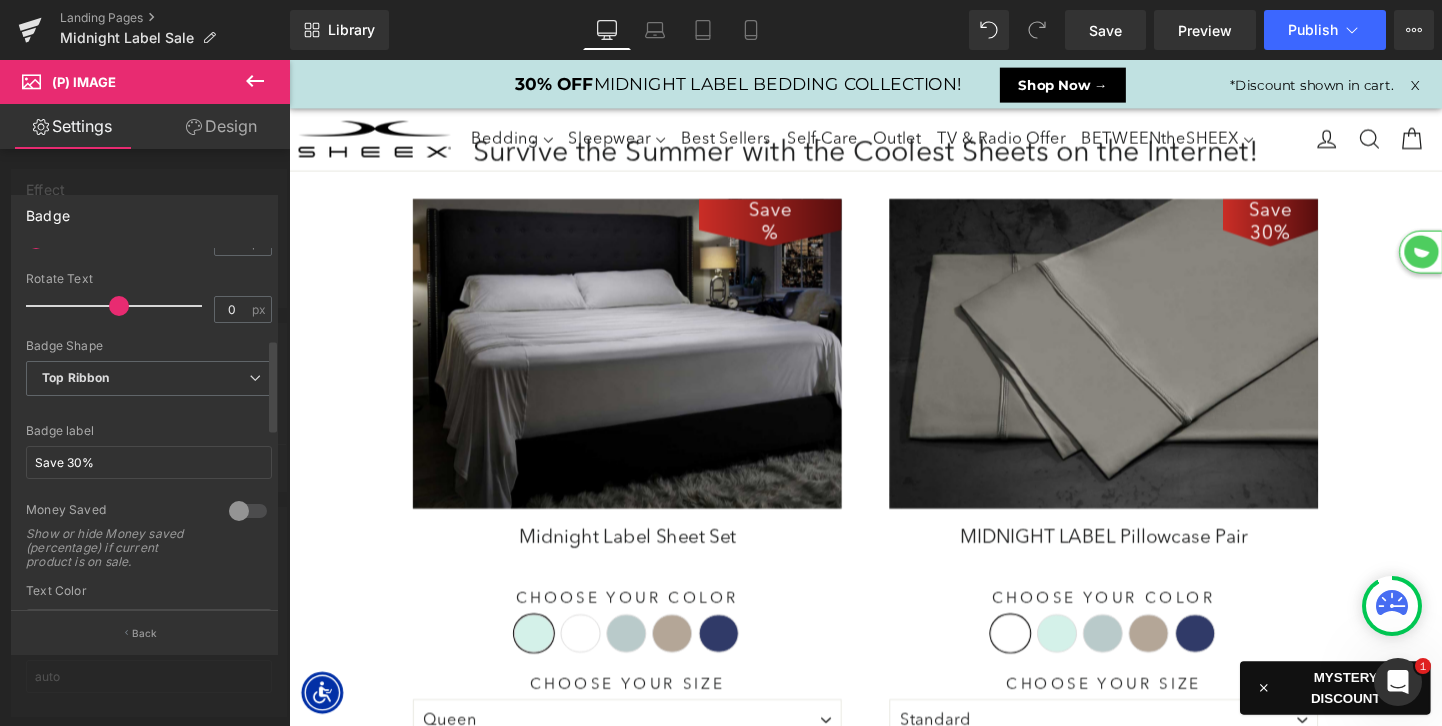 click at bounding box center [149, 495] 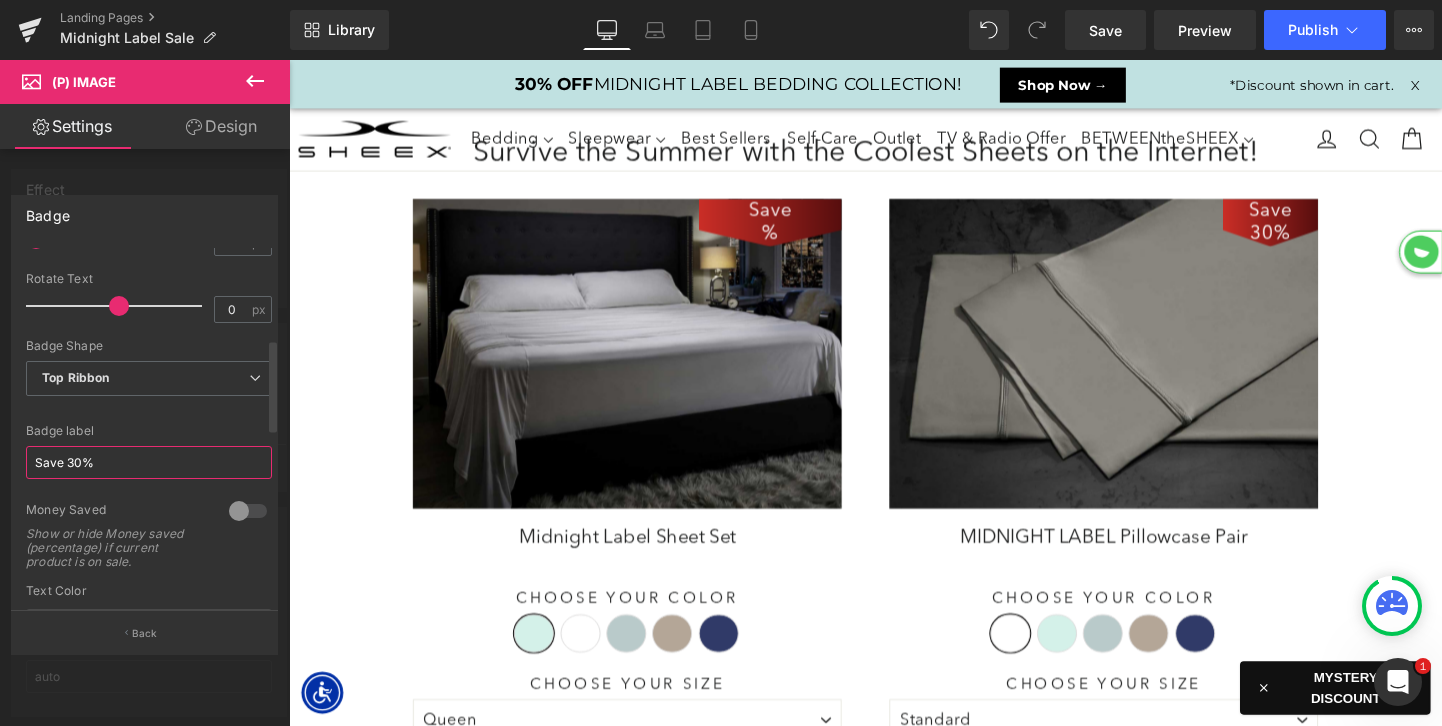 click on "Save 30%" at bounding box center (149, 462) 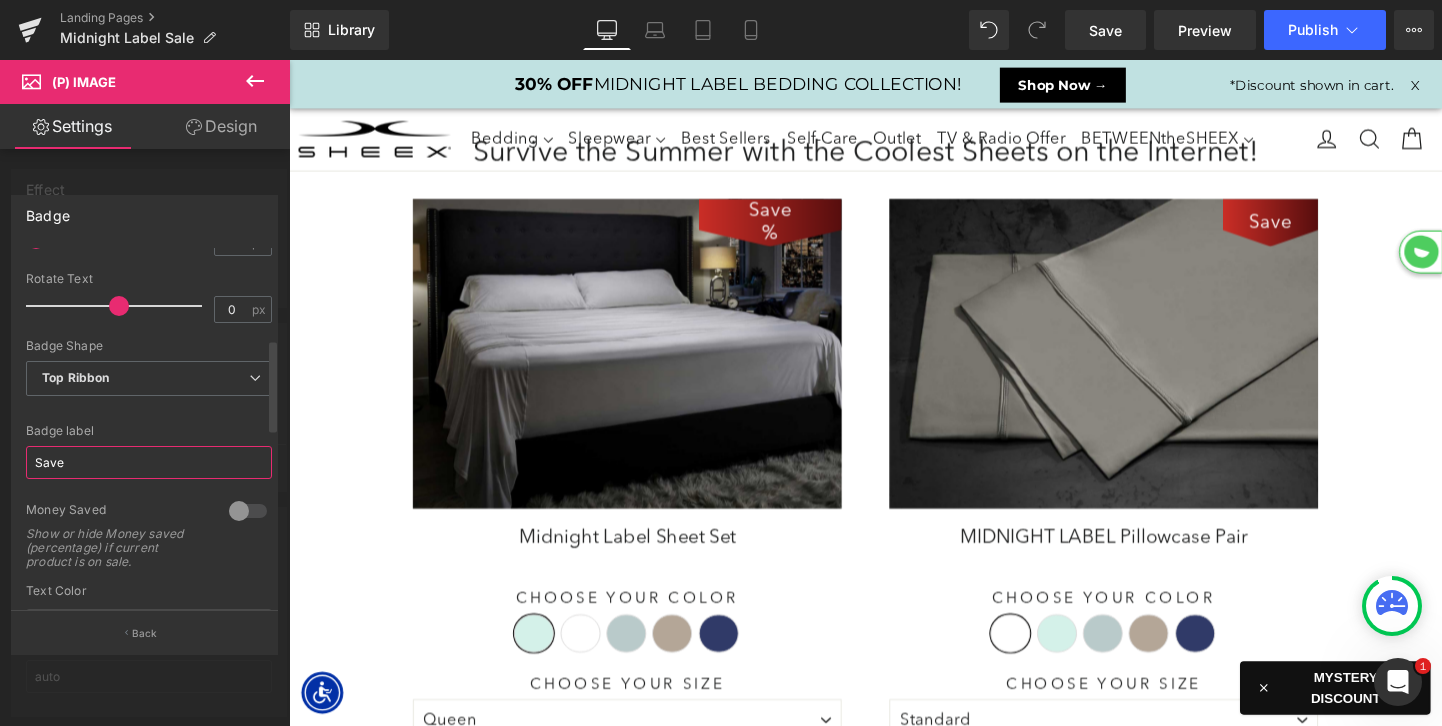 type on "Save" 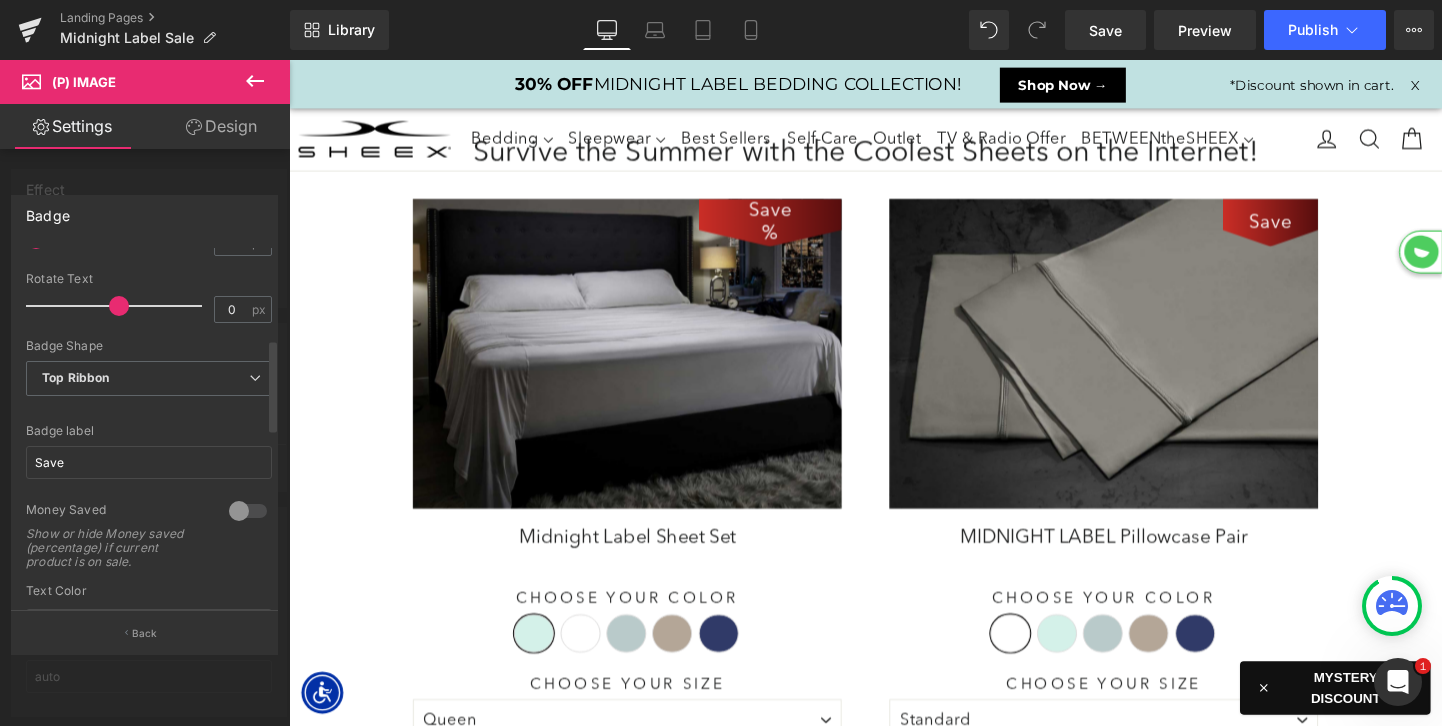 click at bounding box center [248, 511] 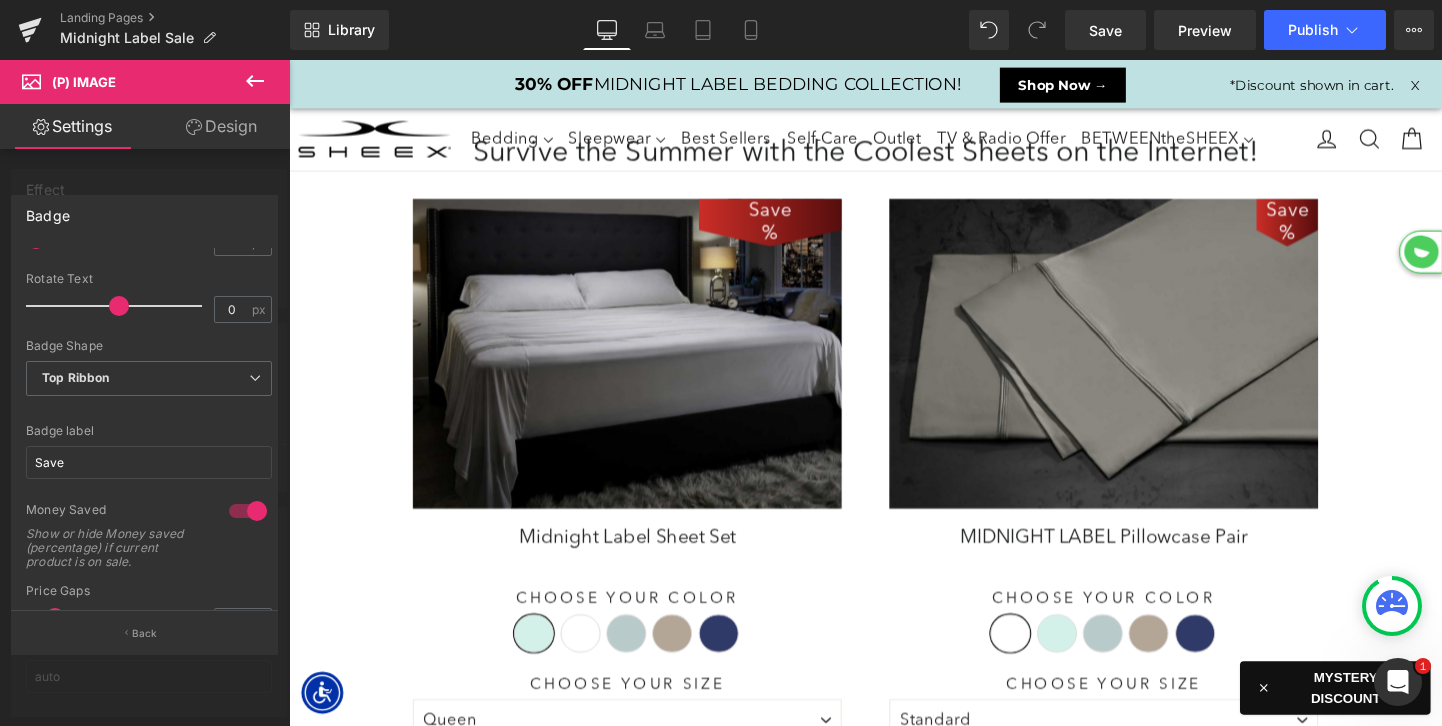 click on "Skip to content
icon-X
Close menu
Bedding
Sheet Sets
Pillows
Comforters
Duvet Covers & Coverlets
Mattress Pads & Toppers
Pillowcases" at bounding box center (894, 1403) 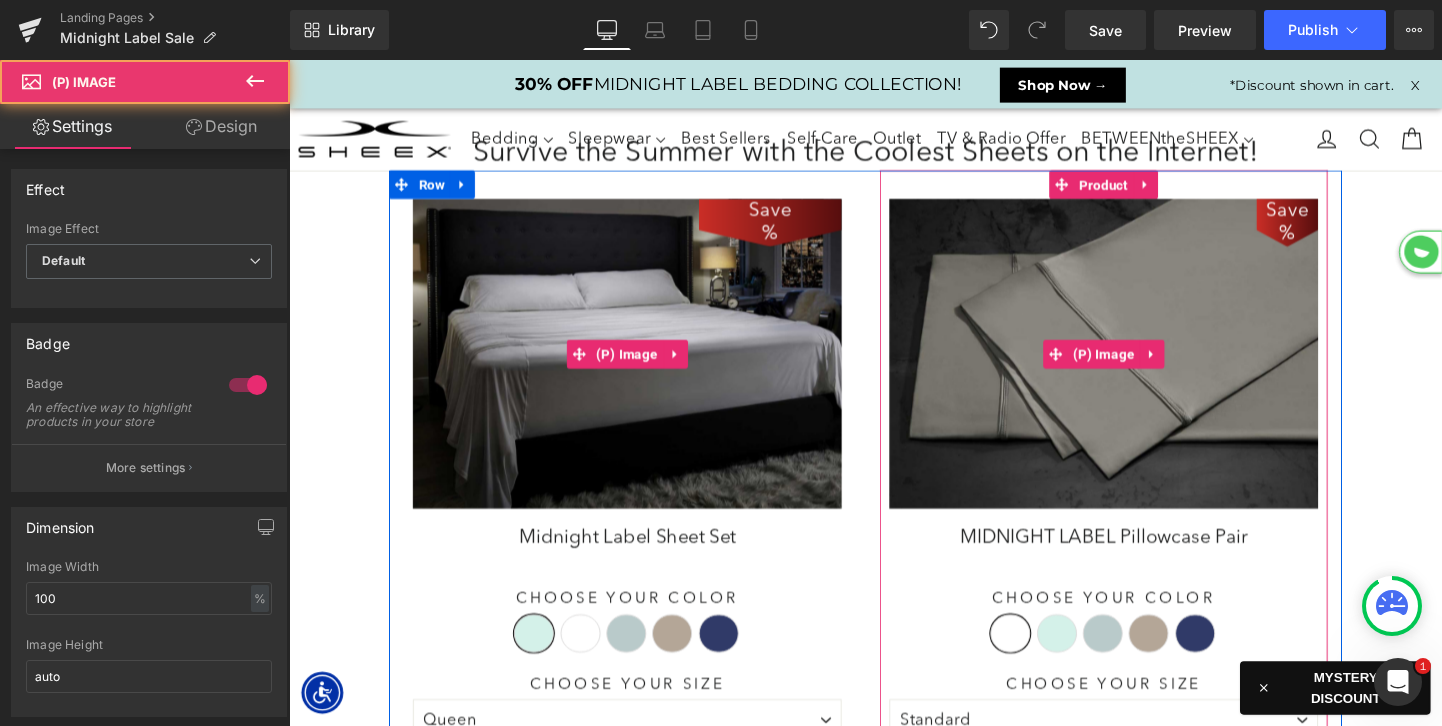 click at bounding box center [1144, 368] 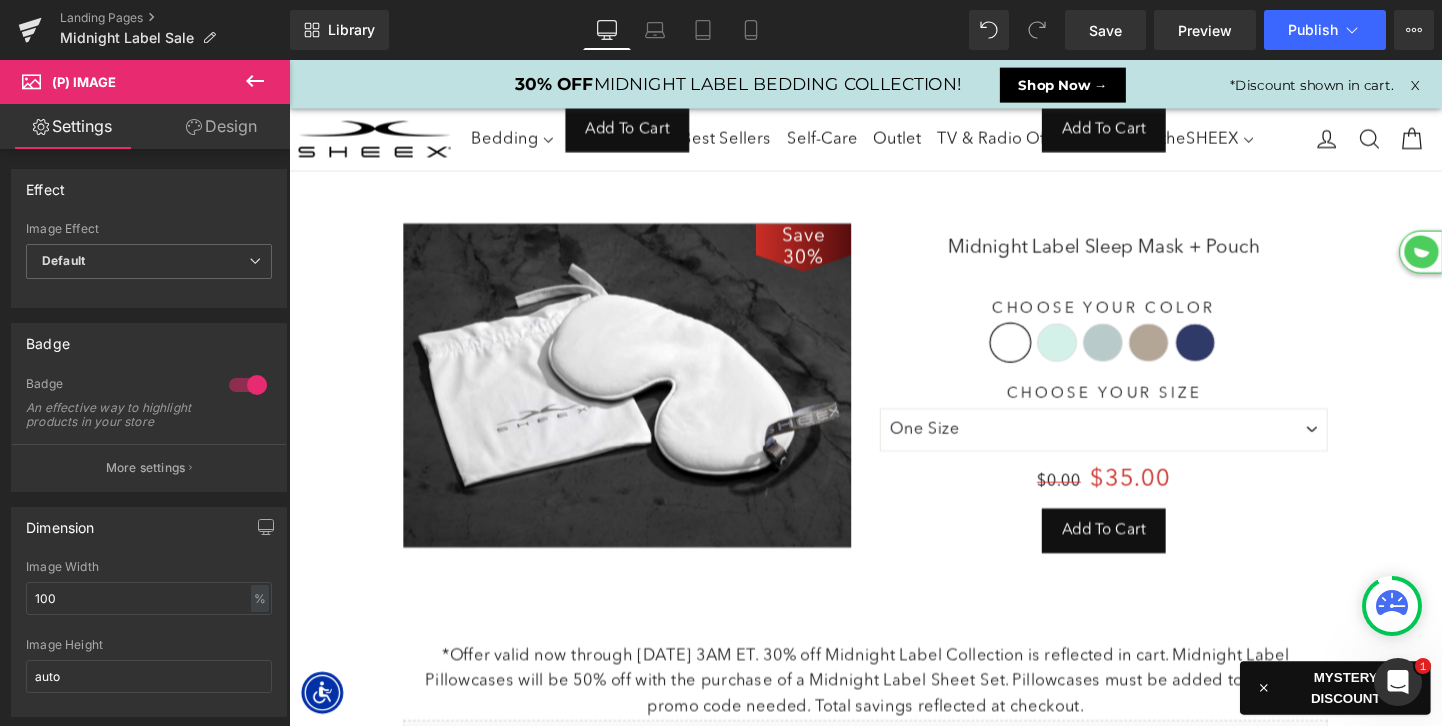 scroll, scrollTop: 1167, scrollLeft: 0, axis: vertical 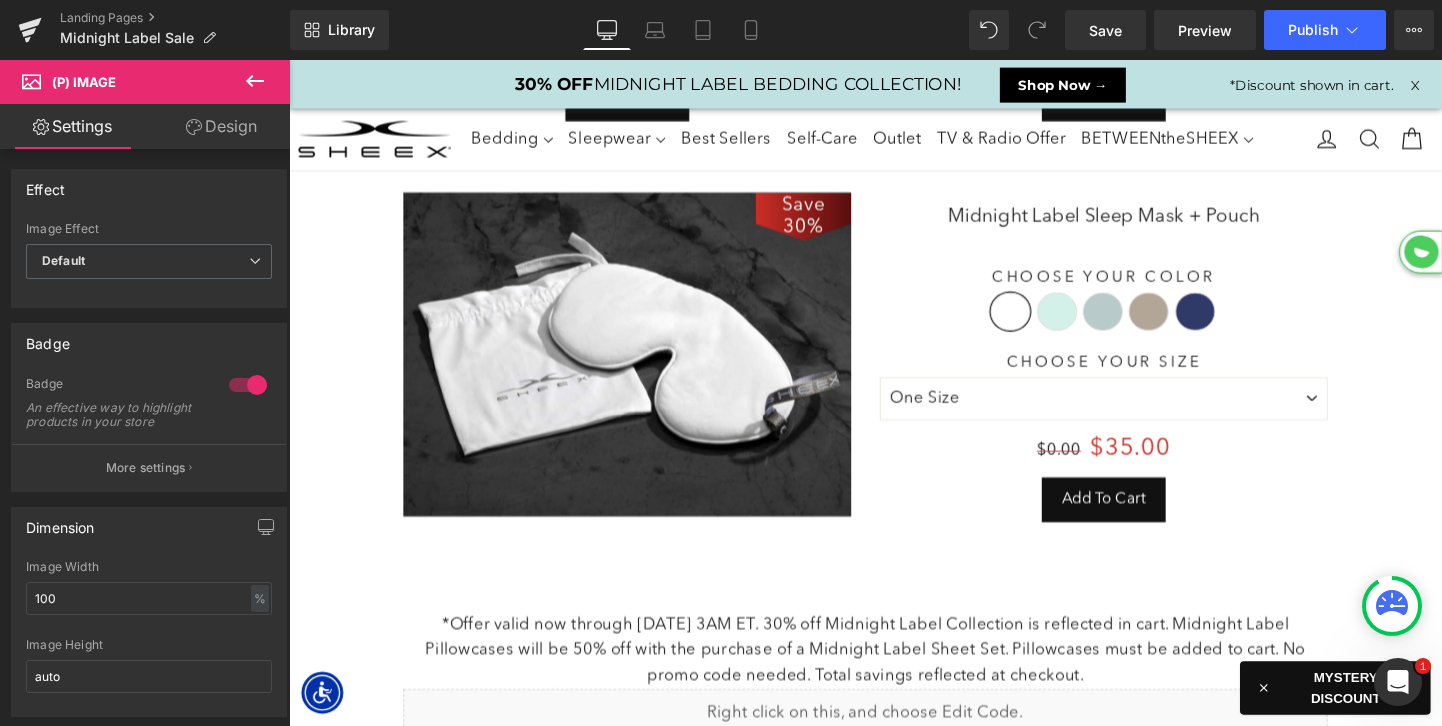 click at bounding box center [644, 369] 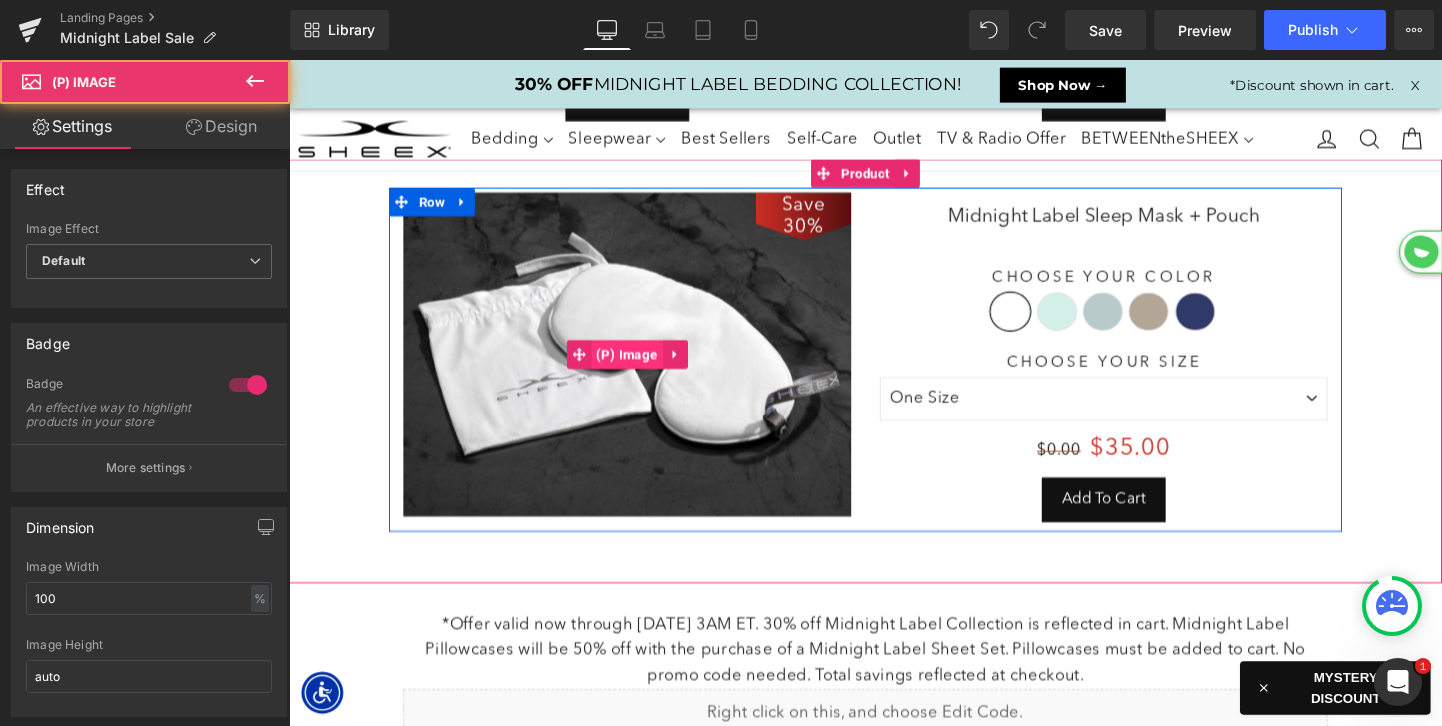 click on "(P) Image" at bounding box center [644, 369] 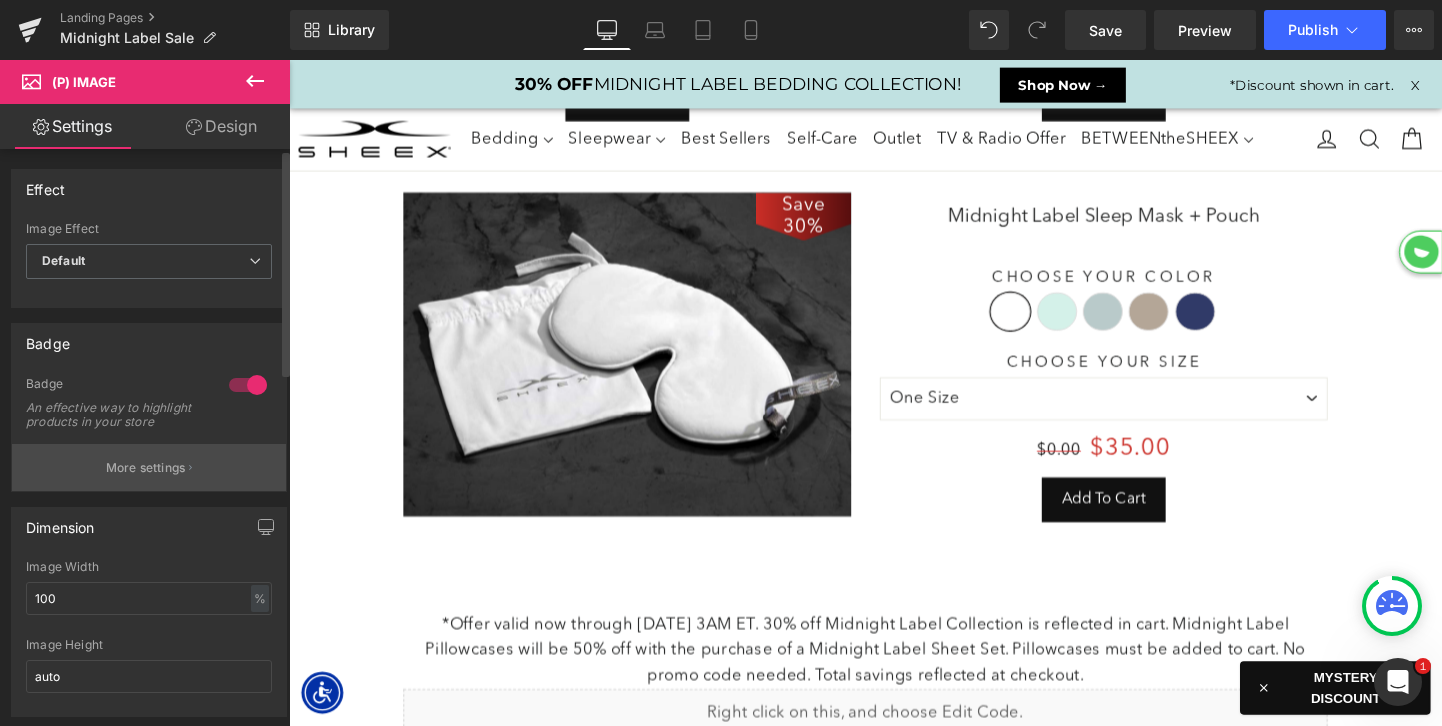 click on "More settings" at bounding box center (146, 468) 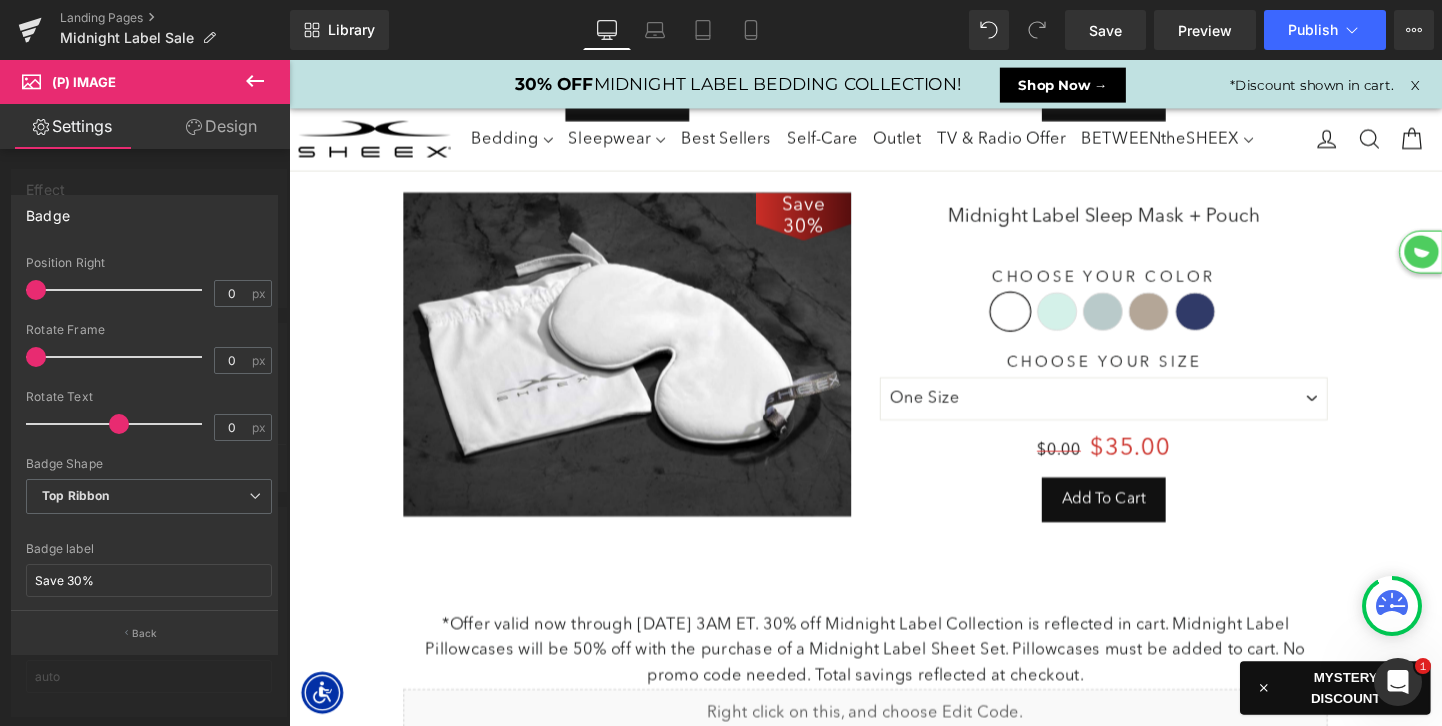scroll, scrollTop: 269, scrollLeft: 0, axis: vertical 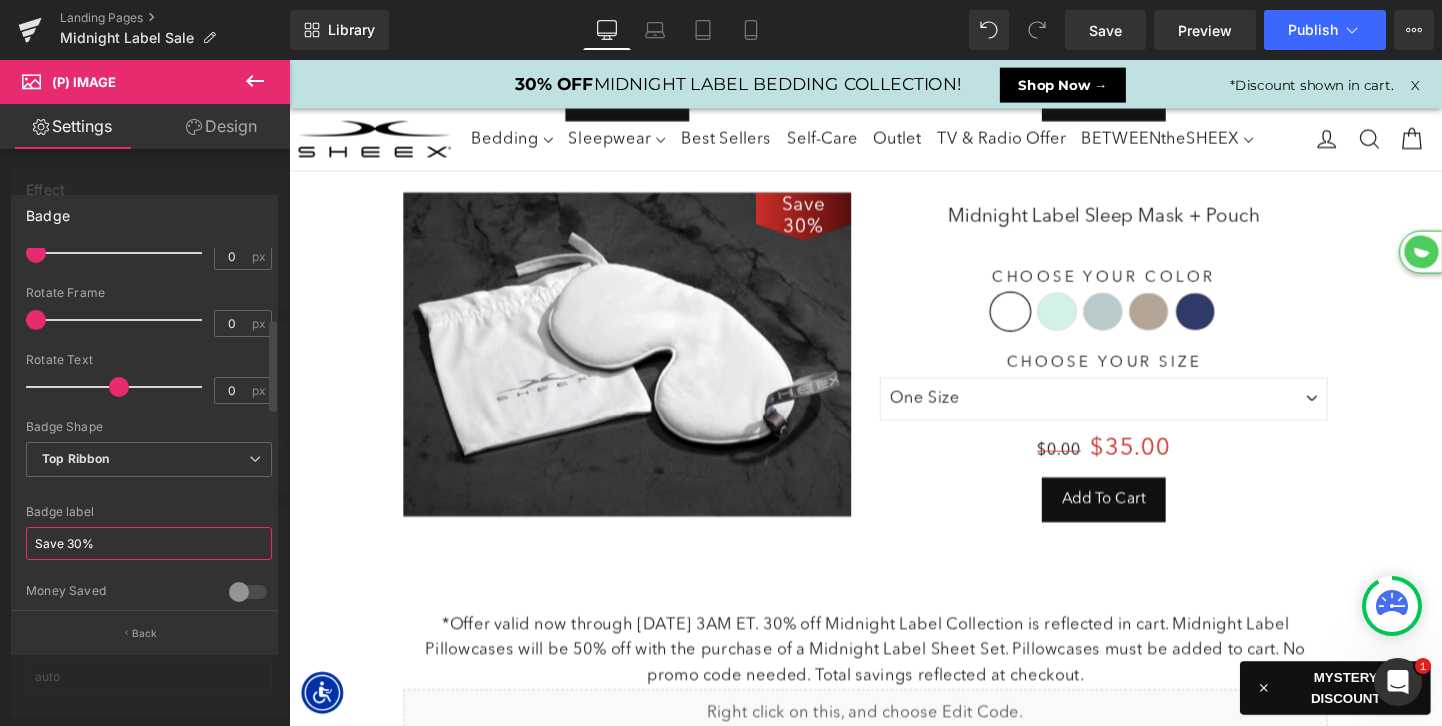 click on "Save 30%" at bounding box center (149, 543) 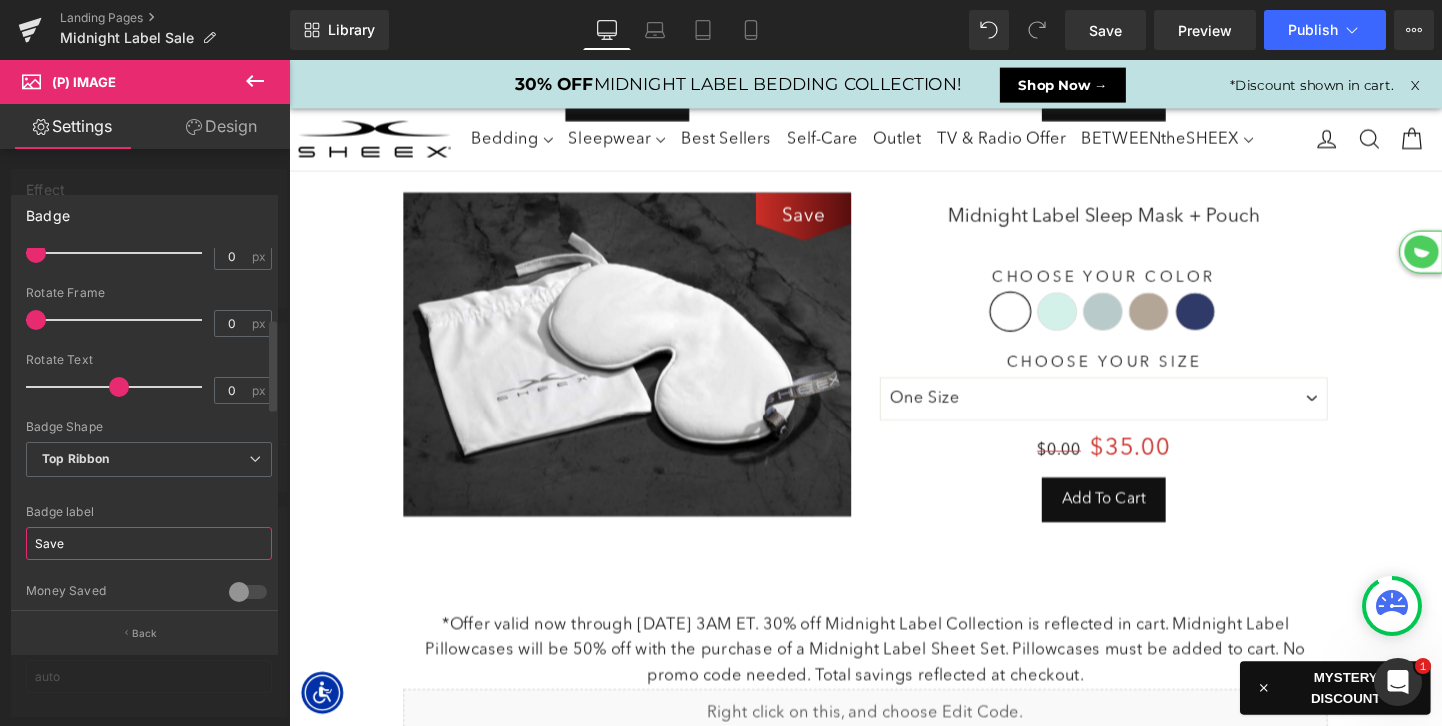 type on "Save" 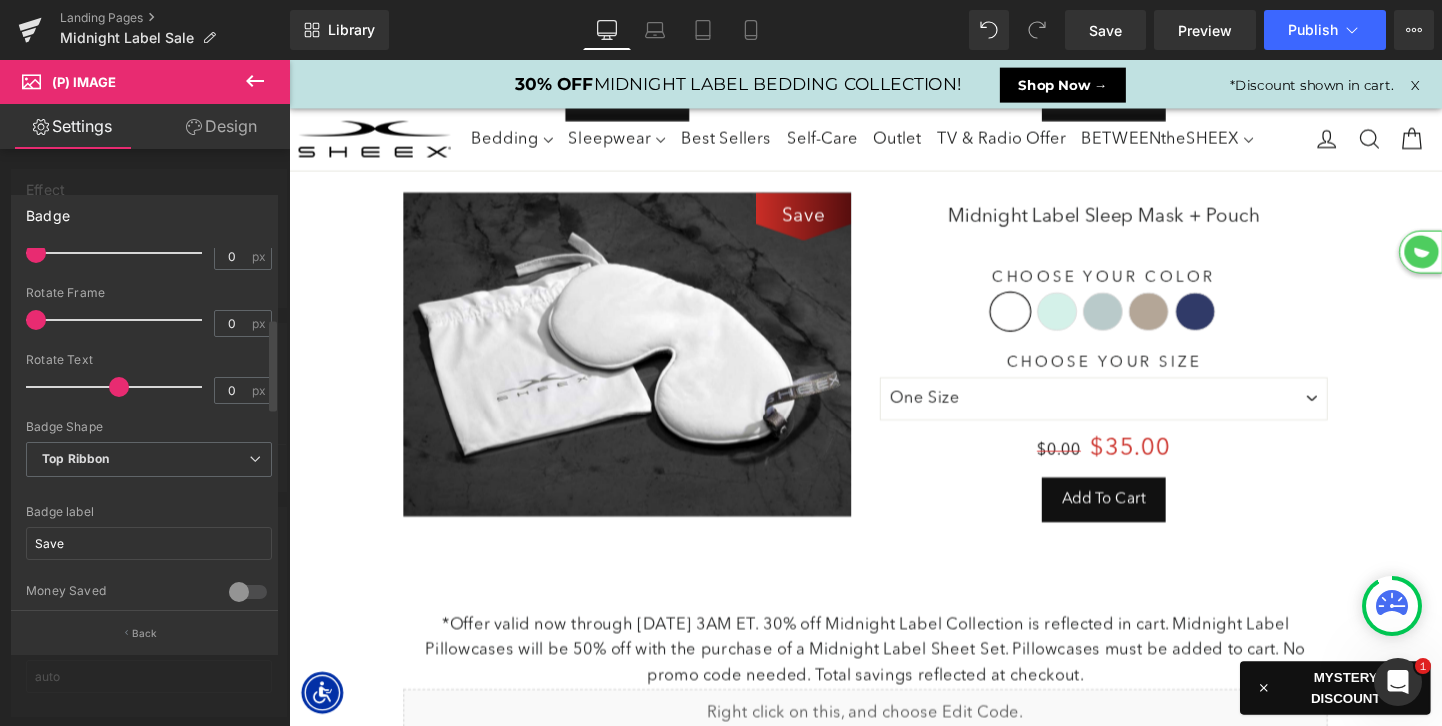 click at bounding box center (248, 592) 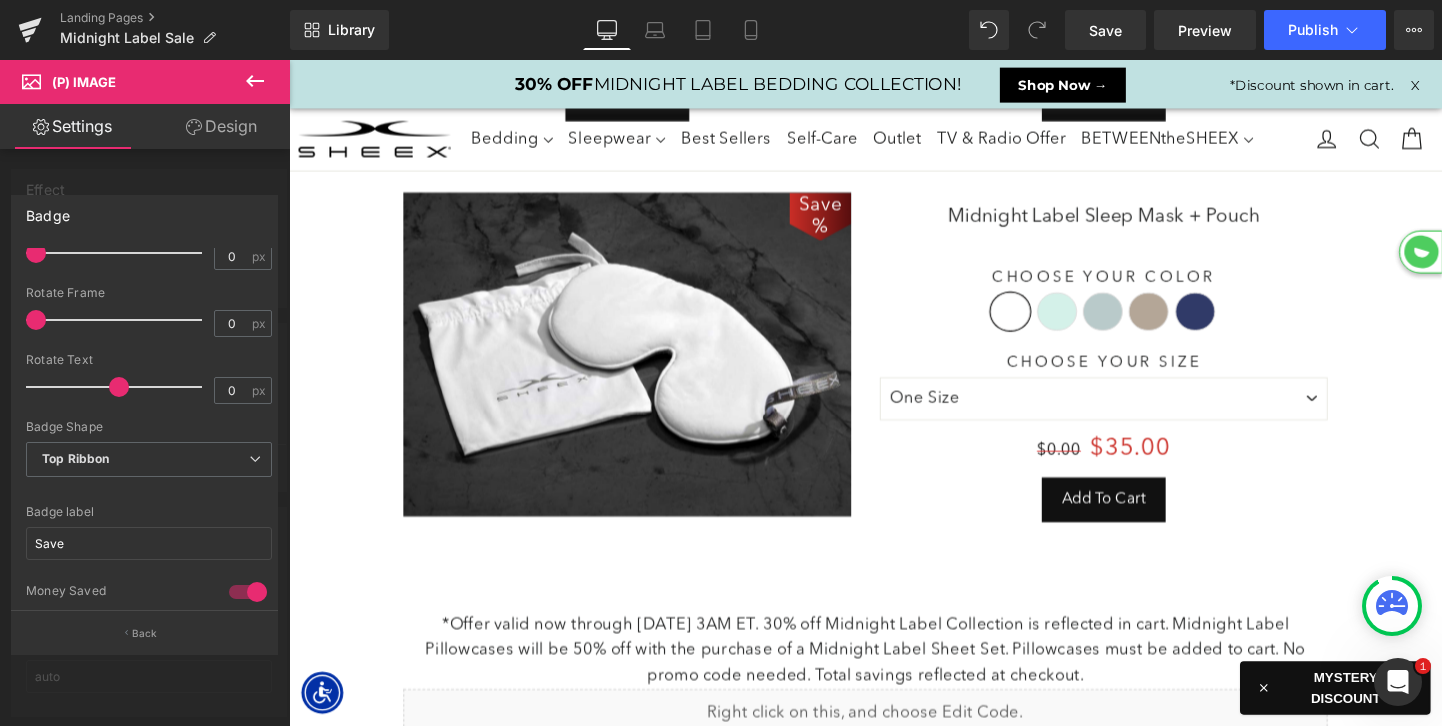 click on "Skip to content
icon-X
Close menu
Bedding
Sheet Sets
Pillows
Comforters
Duvet Covers & Coverlets
Mattress Pads & Toppers
Pillowcases" at bounding box center (894, 644) 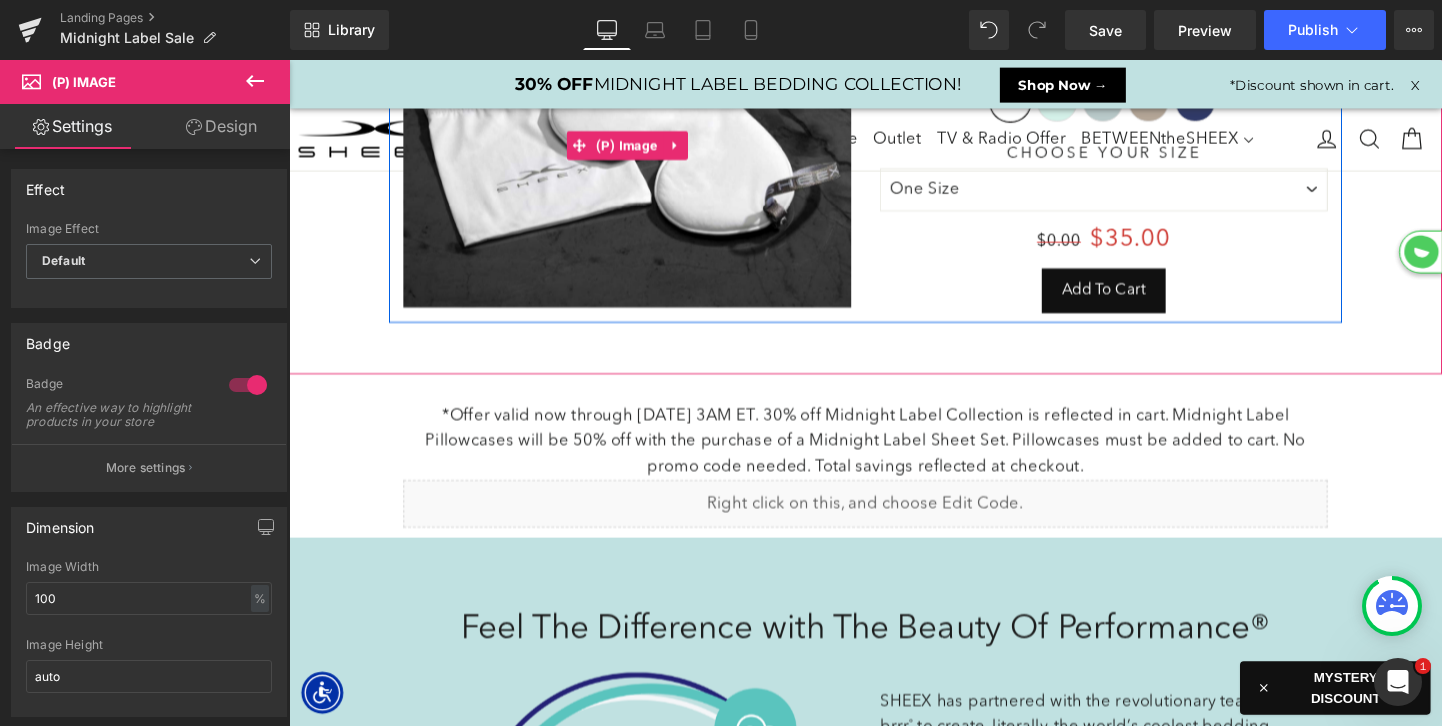 scroll, scrollTop: 1409, scrollLeft: 0, axis: vertical 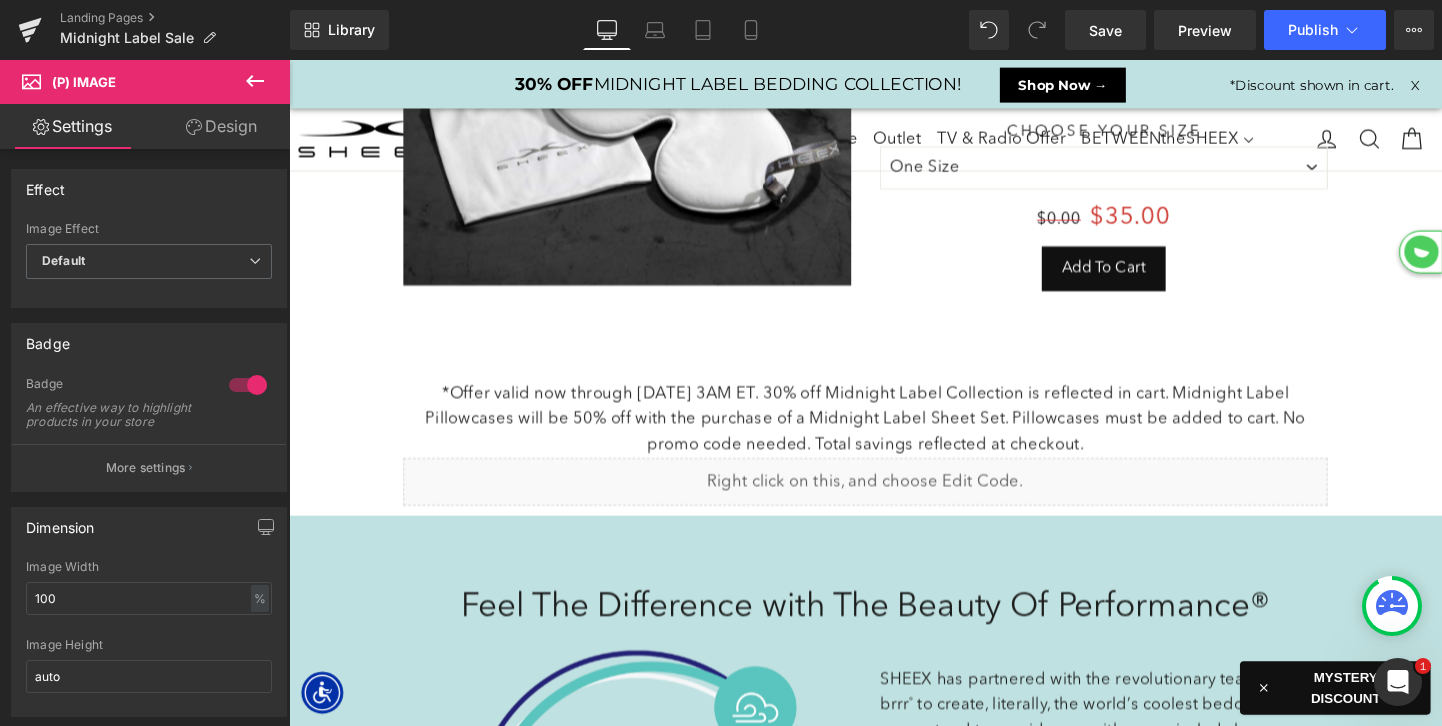 click on "*Offer valid now through [DATE] 3AM ET. 30% off Midnight Label Collection is reflected in cart. Midnight Label Pillowcases will be 50% off with the purchase of a Midnight Label Sheet Set. Pillowcases must be added to cart. No promo code needed. Total savings reflected at checkout." at bounding box center [894, 438] 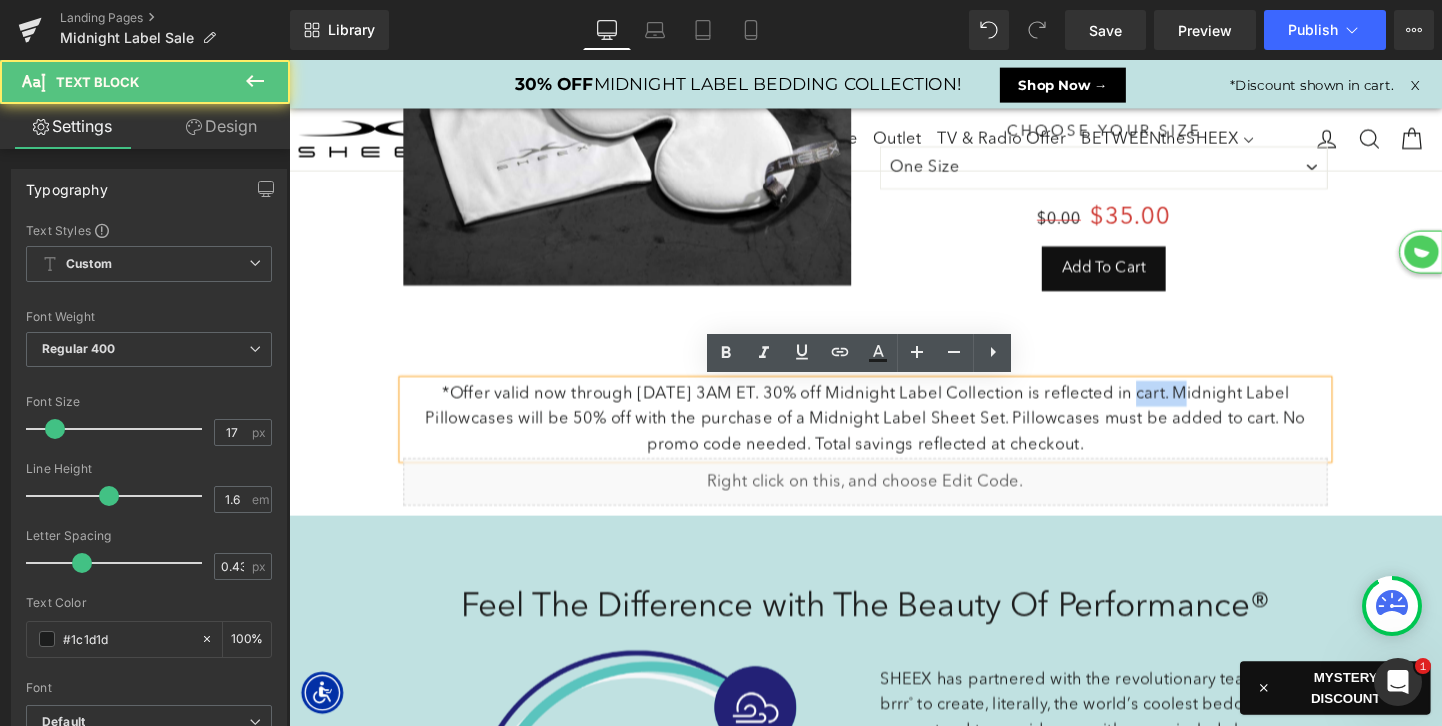 drag, startPoint x: 1224, startPoint y: 413, endPoint x: 1178, endPoint y: 414, distance: 46.010868 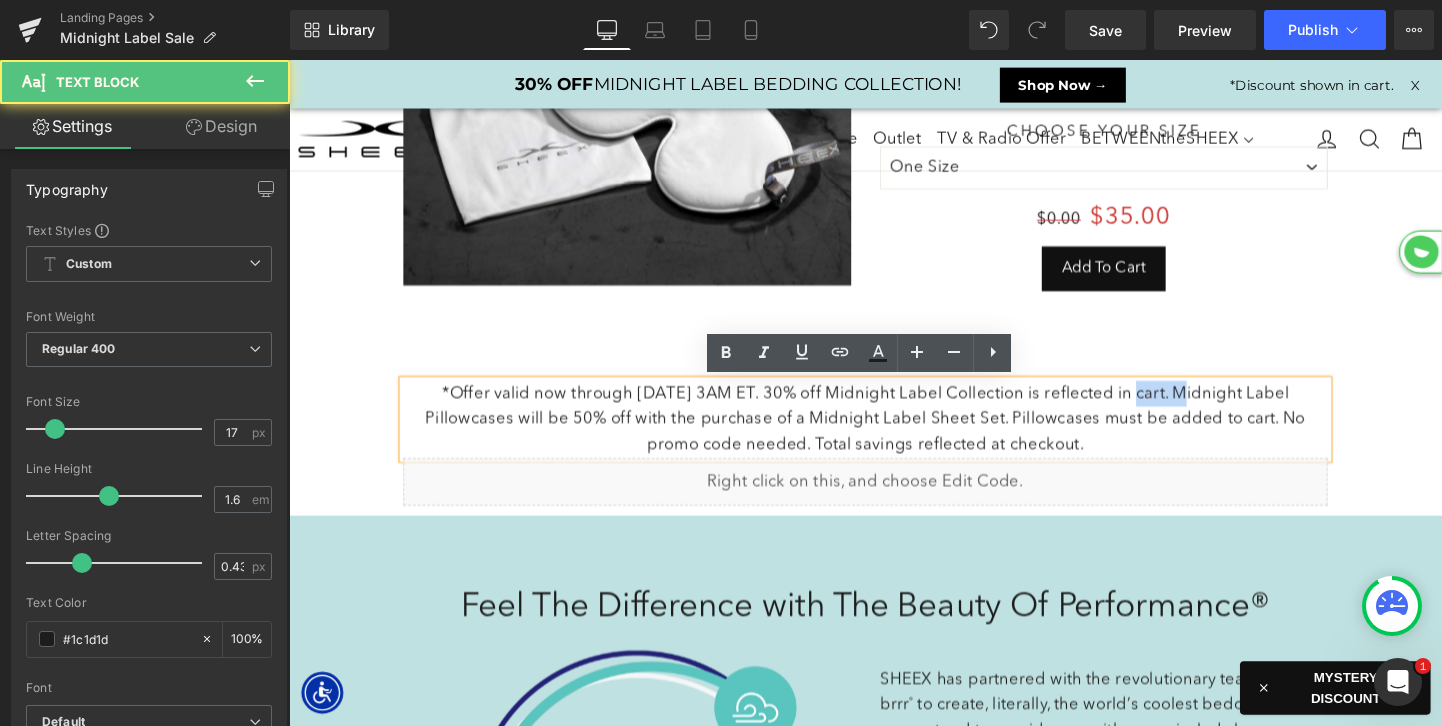 click on "*Offer valid now through [DATE] 3AM ET. 30% off Midnight Label Collection is reflected in cart. Midnight Label Pillowcases will be 50% off with the purchase of a Midnight Label Sheet Set. Pillowcases must be added to cart. No promo code needed. Total savings reflected at checkout." at bounding box center [894, 438] 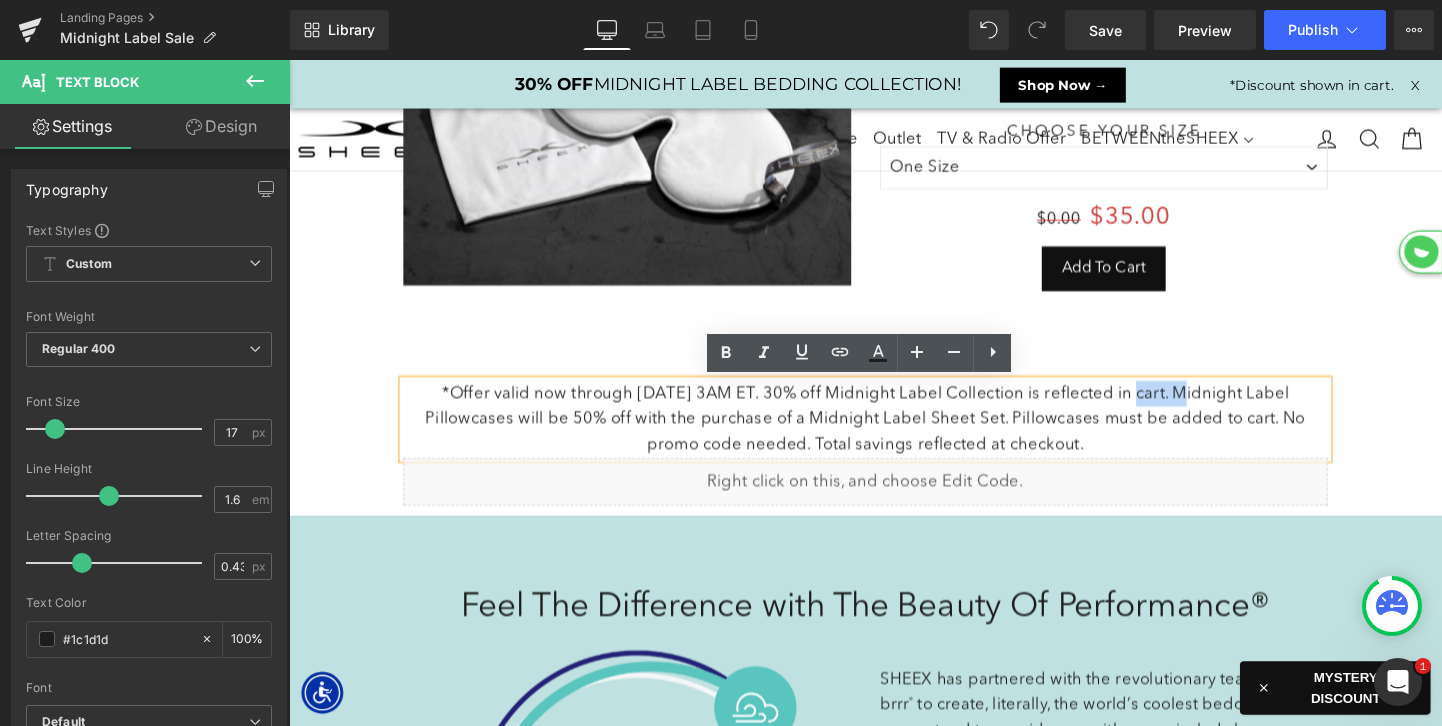 type 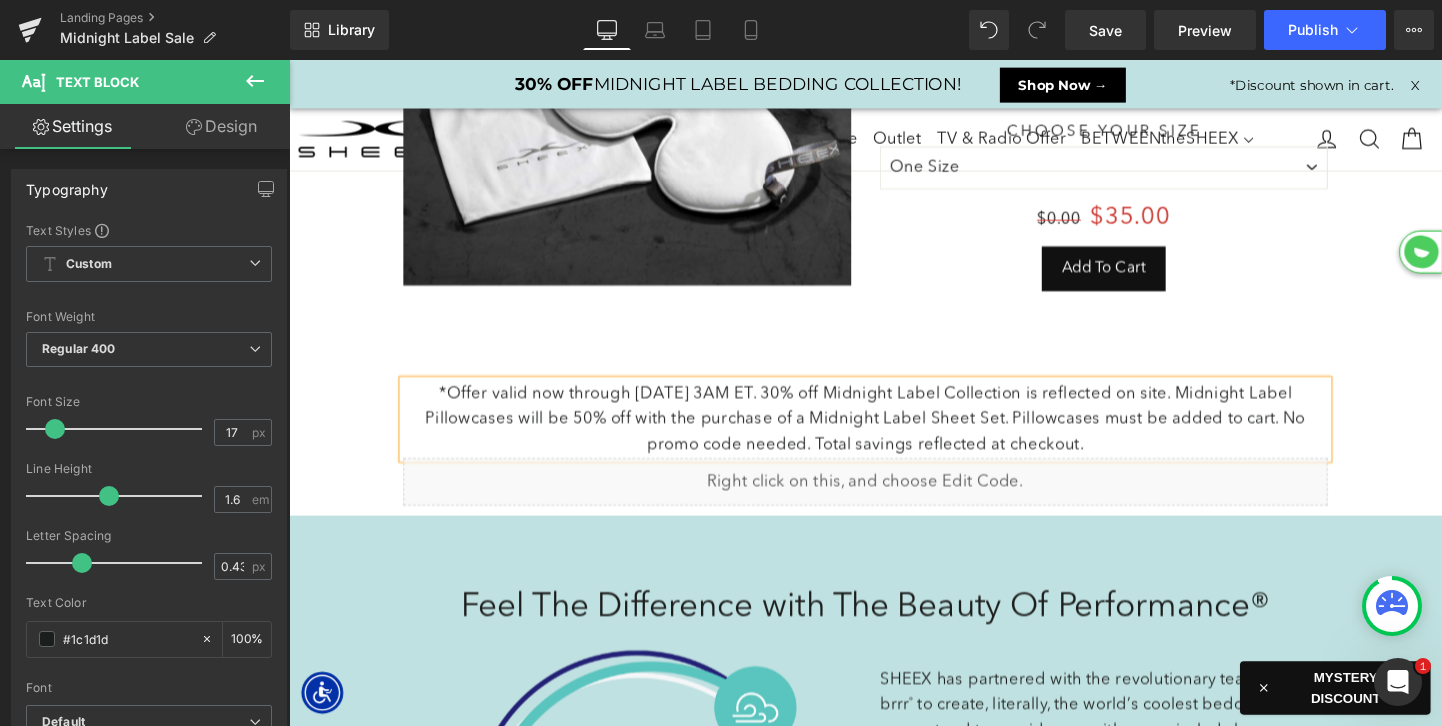 click on "*Offer valid now through [DATE] 3AM ET. 30% off Midnight Label Collection is reflected on site. Midnight Label Pillowcases will be 50% off with the purchase of a Midnight Label Sheet Set. Pillowcases must be added to cart. No promo code needed. Total savings reflected at checkout." at bounding box center [894, 438] 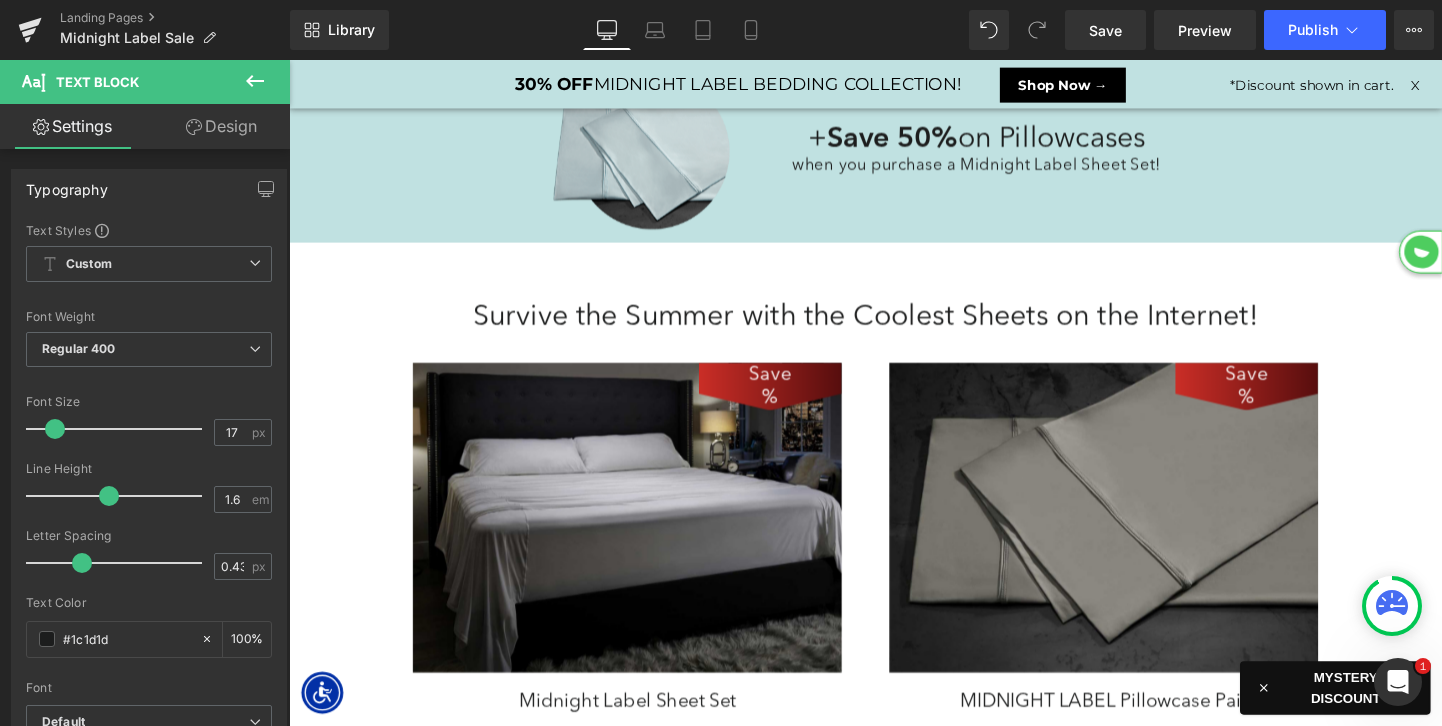 scroll, scrollTop: 0, scrollLeft: 0, axis: both 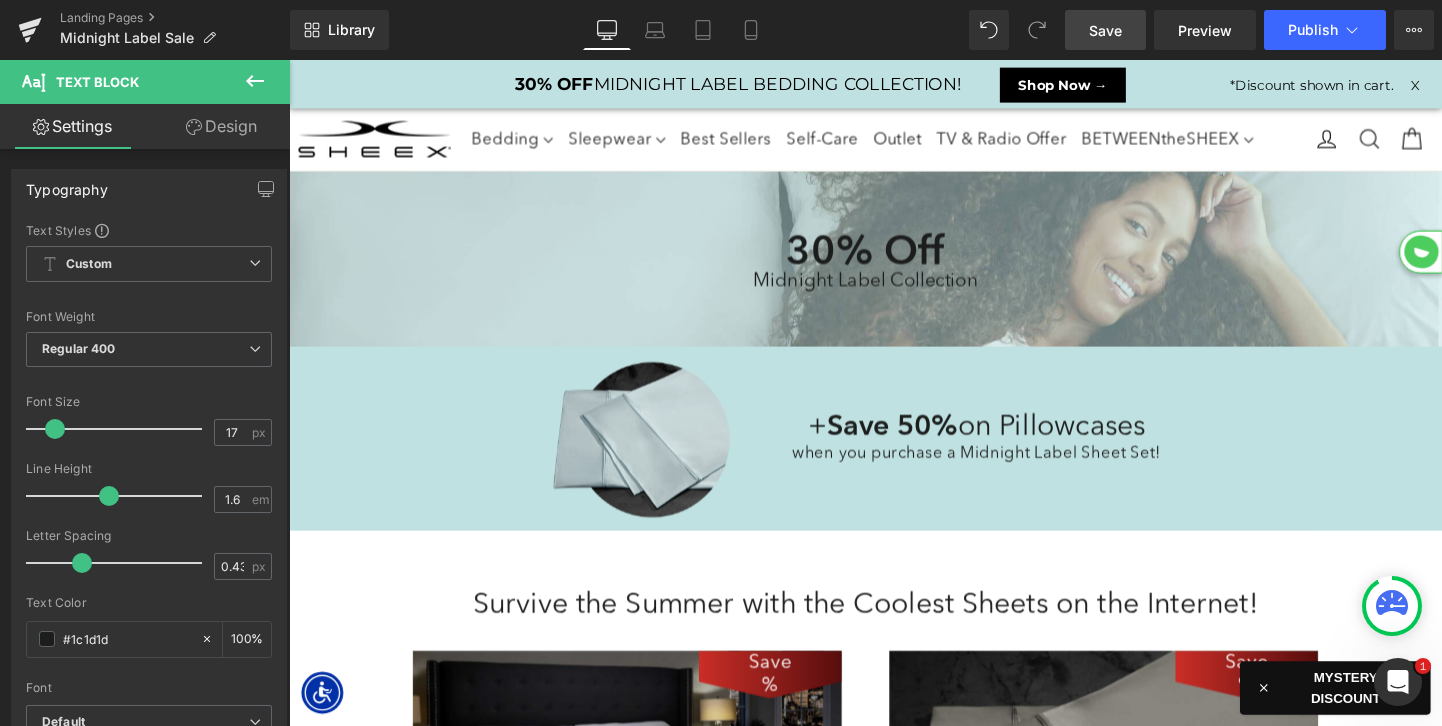 click on "Save" at bounding box center [1105, 30] 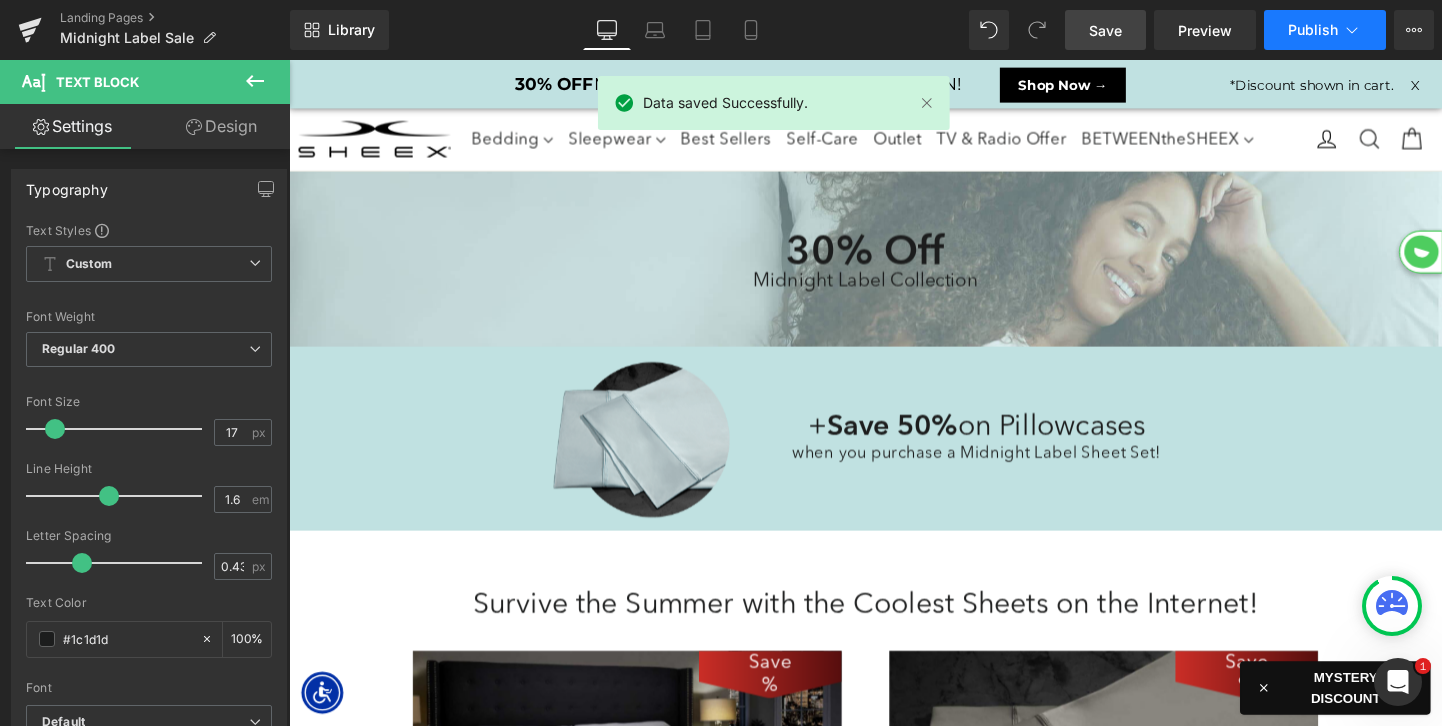 click on "Publish" at bounding box center (1313, 30) 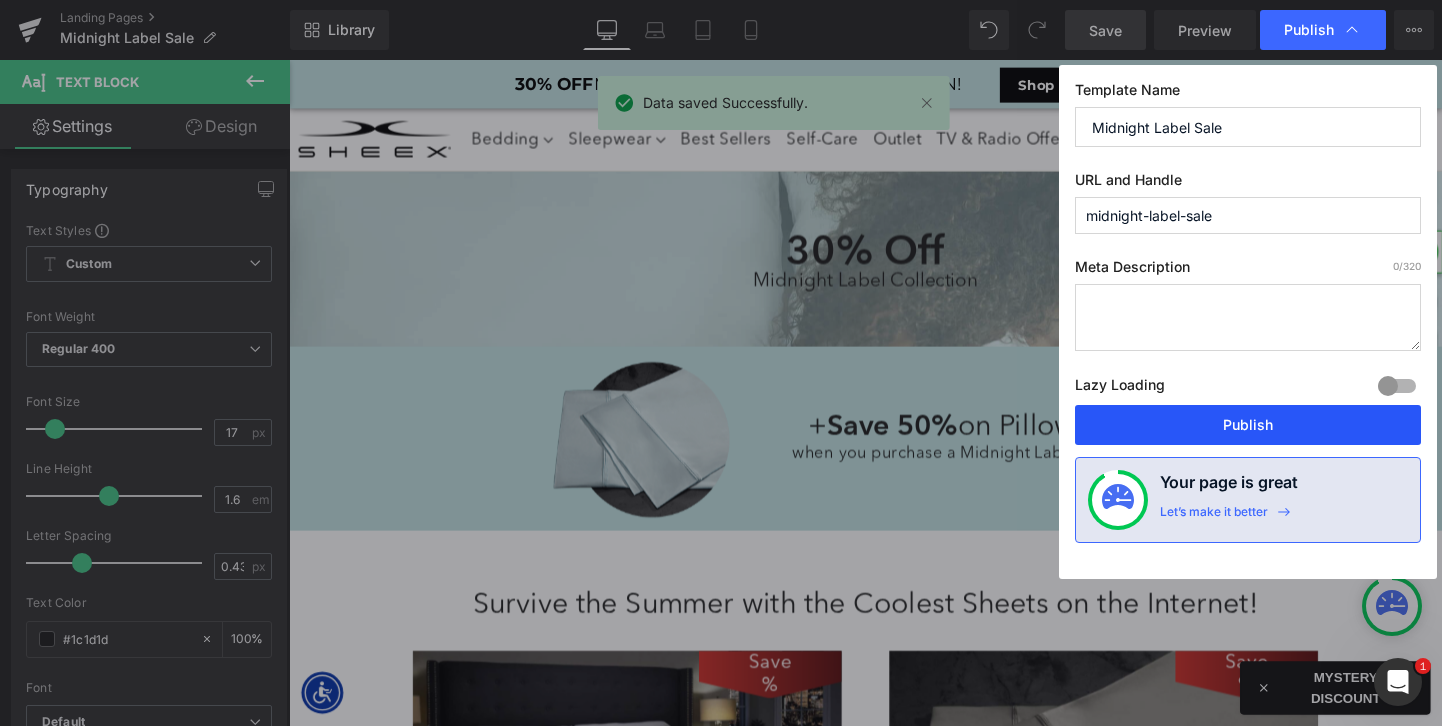 click on "Publish" at bounding box center (1248, 425) 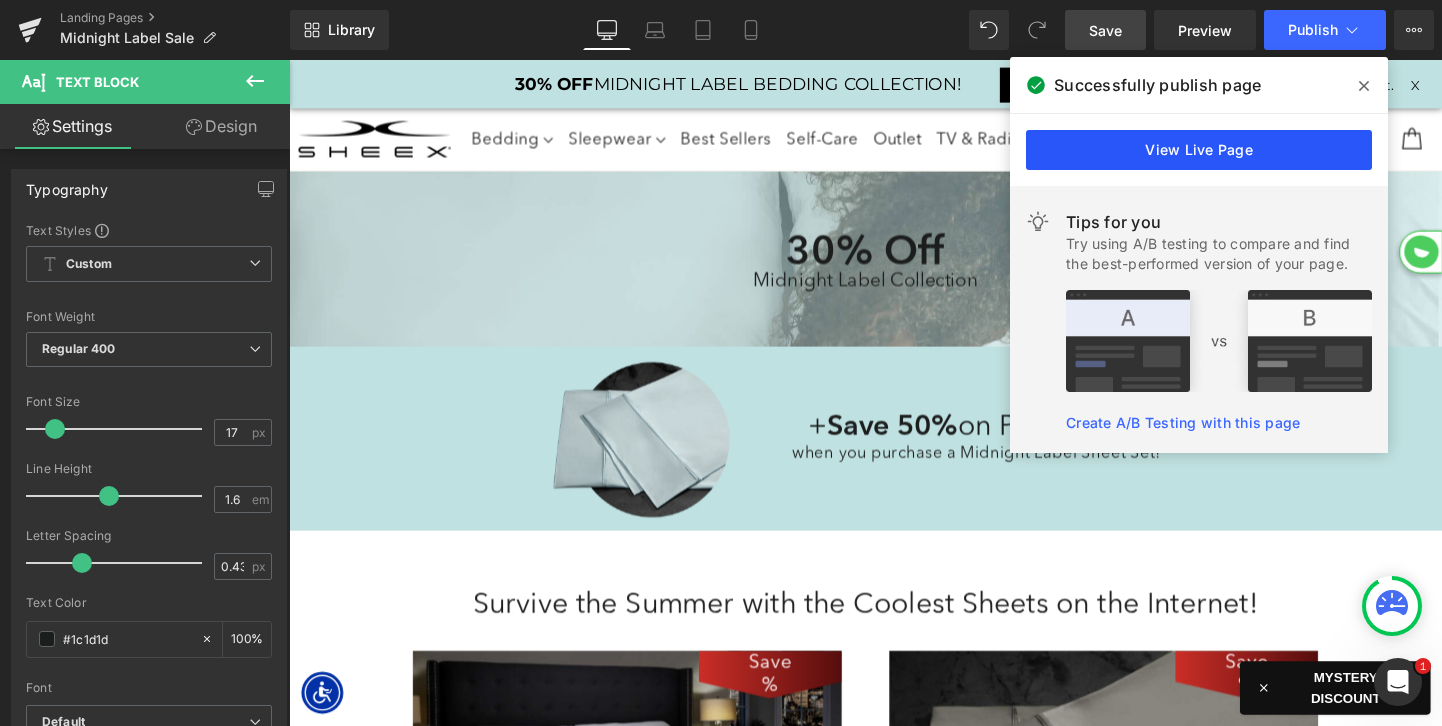 click on "View Live Page" at bounding box center [1199, 150] 